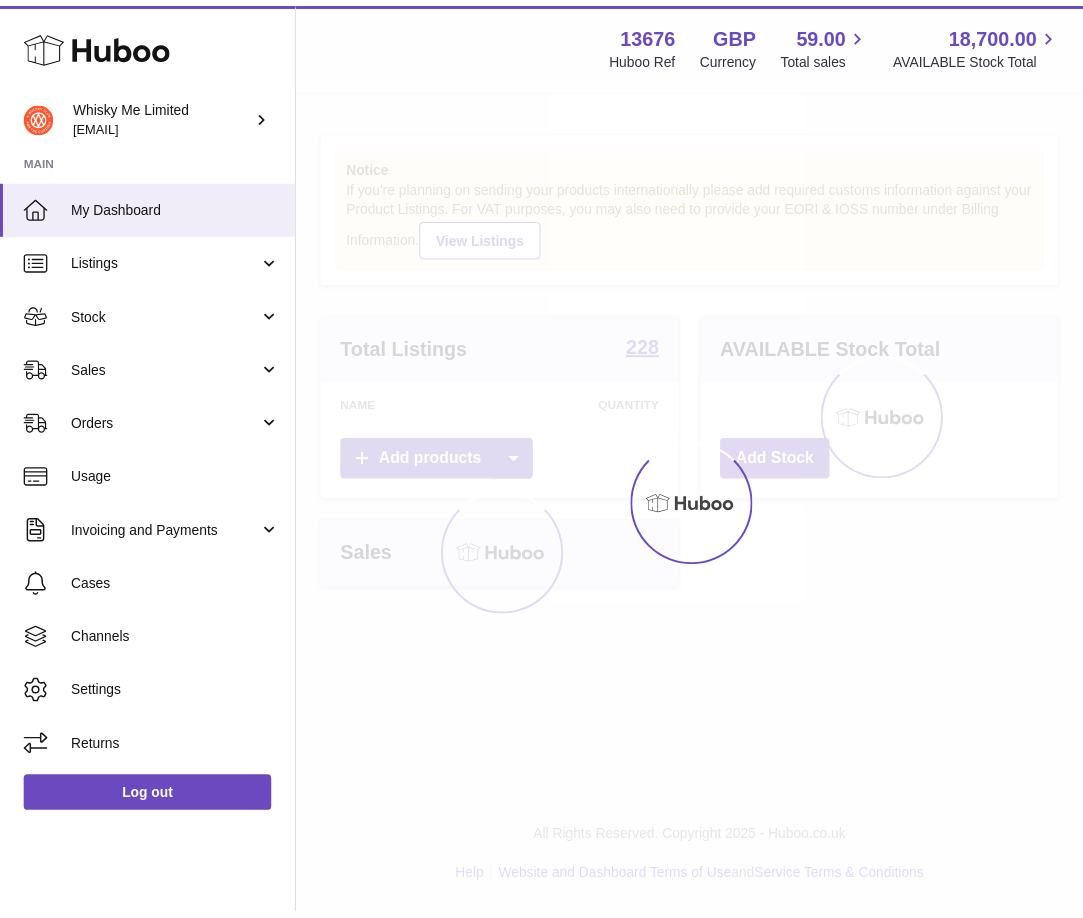 scroll, scrollTop: 0, scrollLeft: 0, axis: both 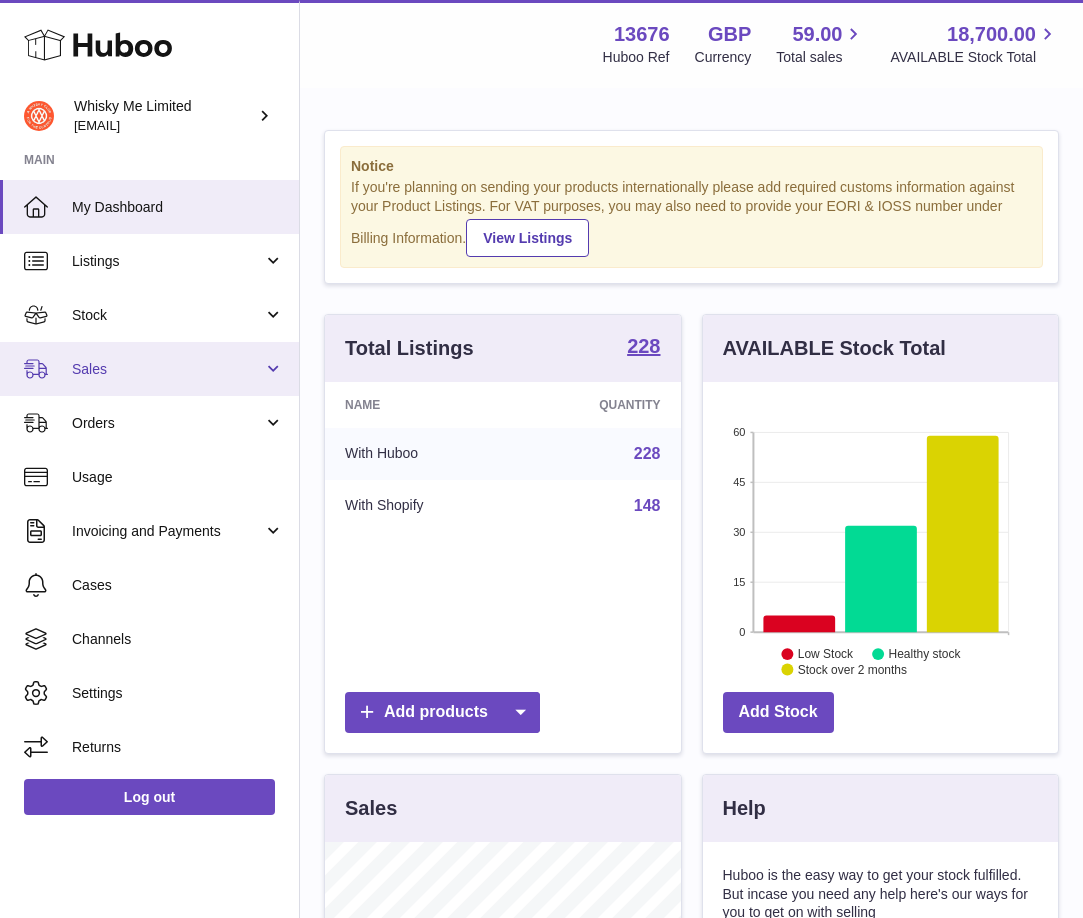 click on "Sales" at bounding box center (167, 369) 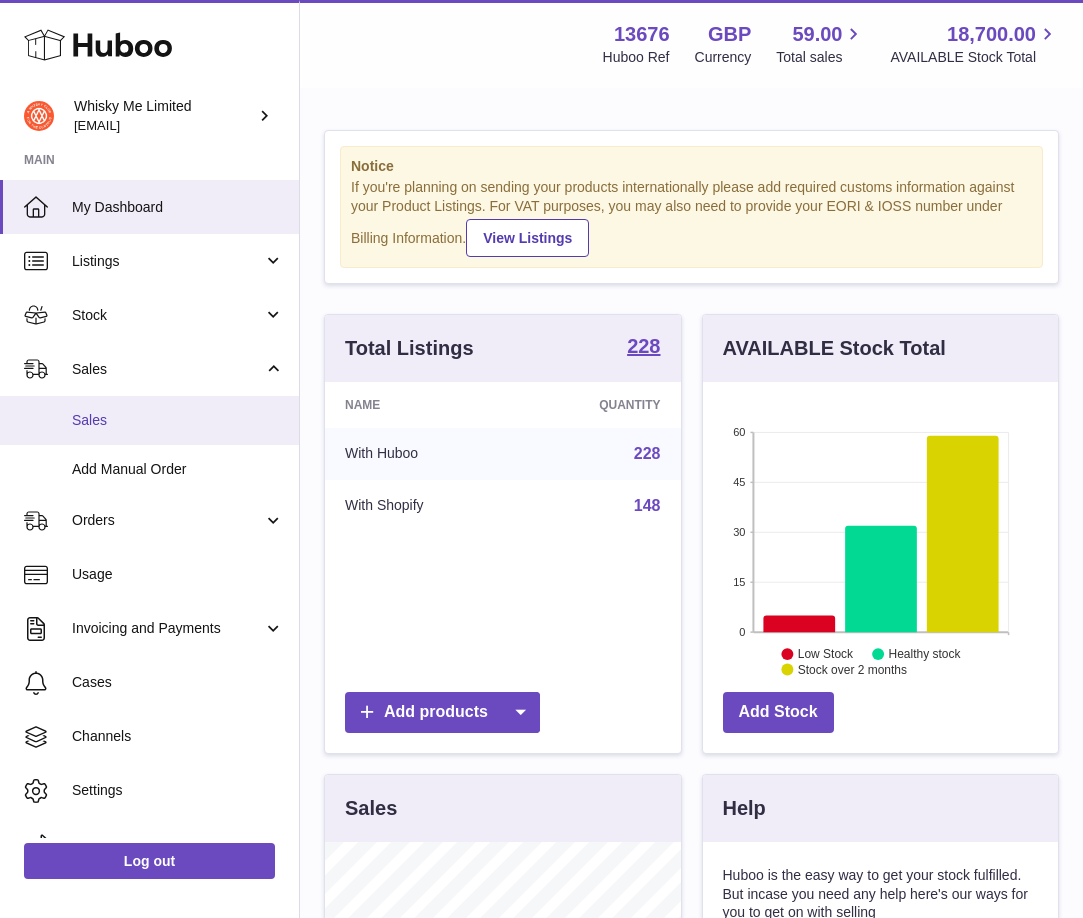 click on "Sales" at bounding box center [178, 420] 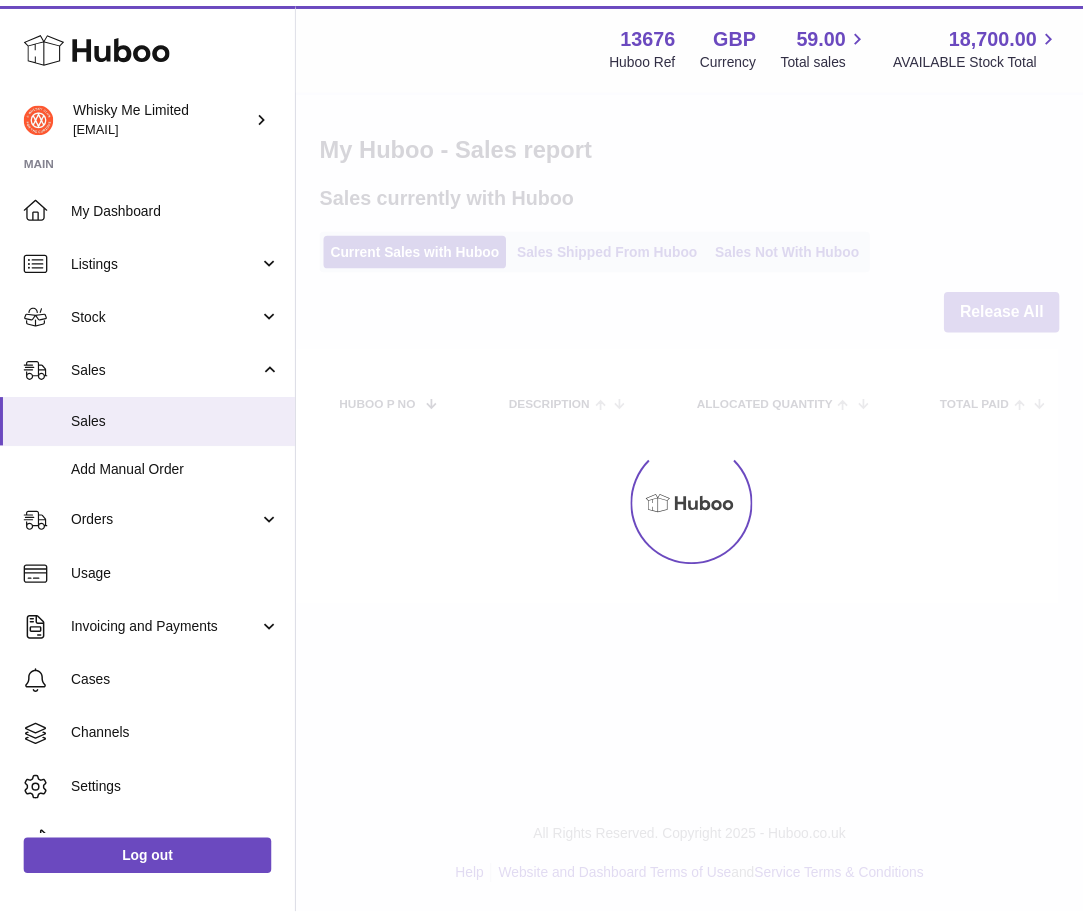 scroll, scrollTop: 0, scrollLeft: 0, axis: both 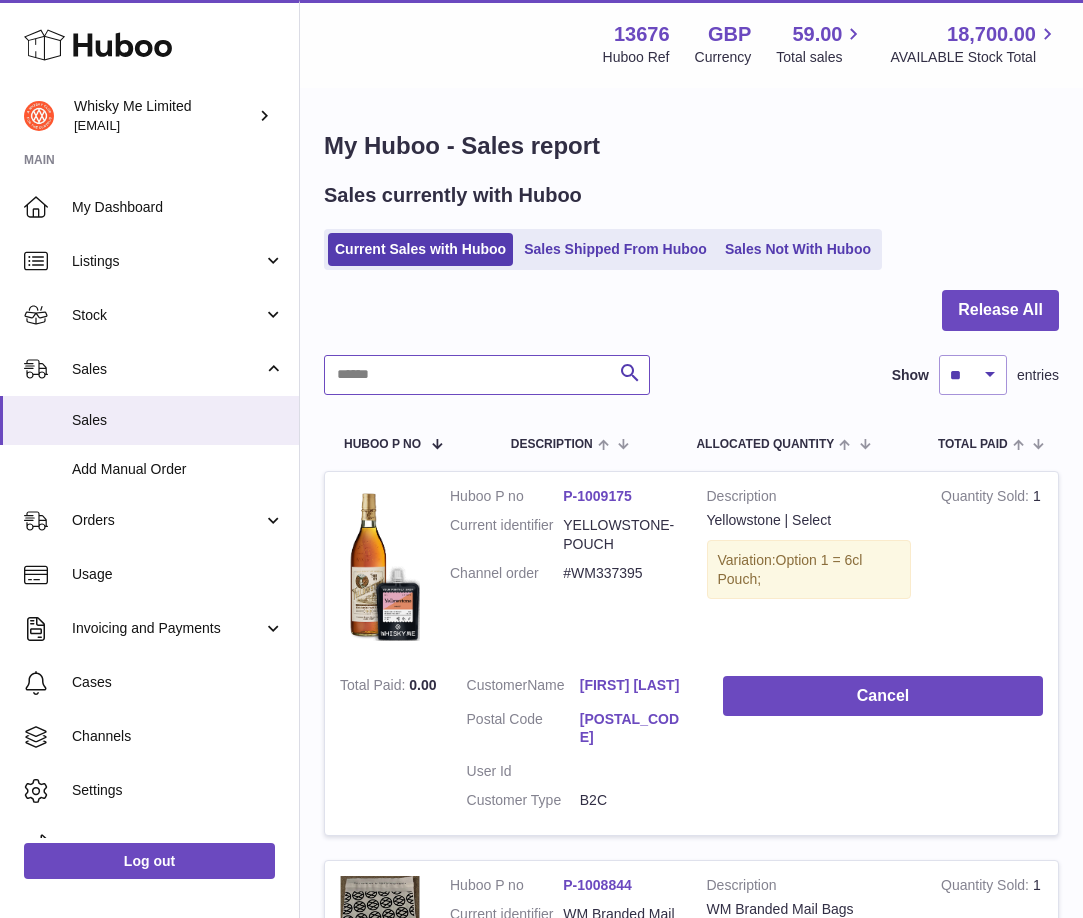 click at bounding box center [487, 375] 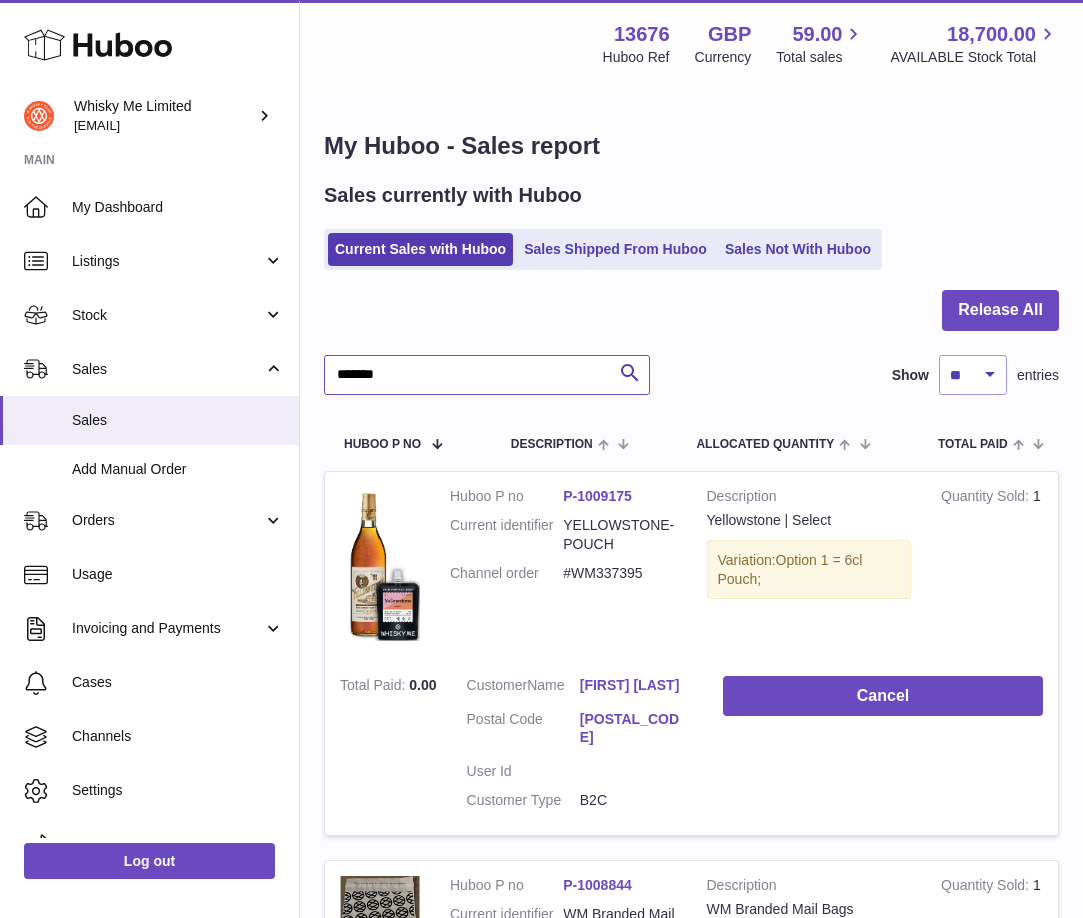type on "*******" 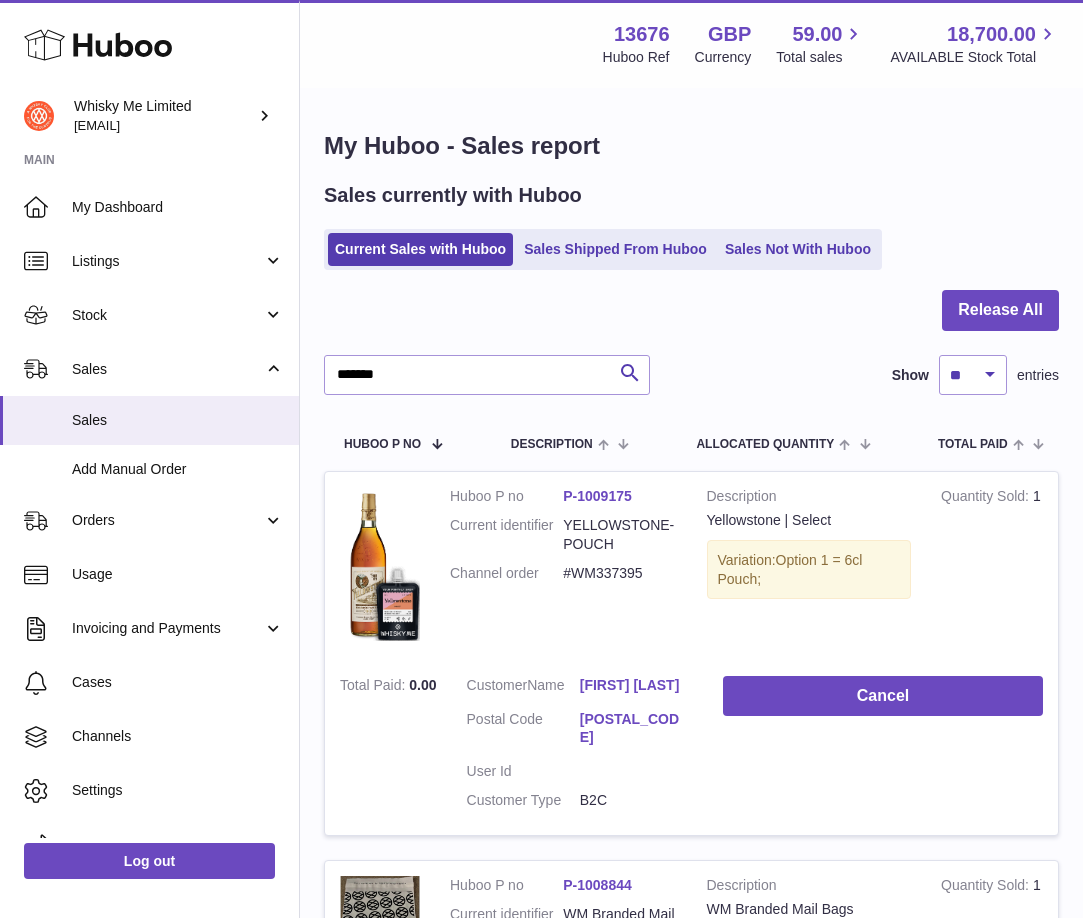drag, startPoint x: 593, startPoint y: 230, endPoint x: 593, endPoint y: 243, distance: 13 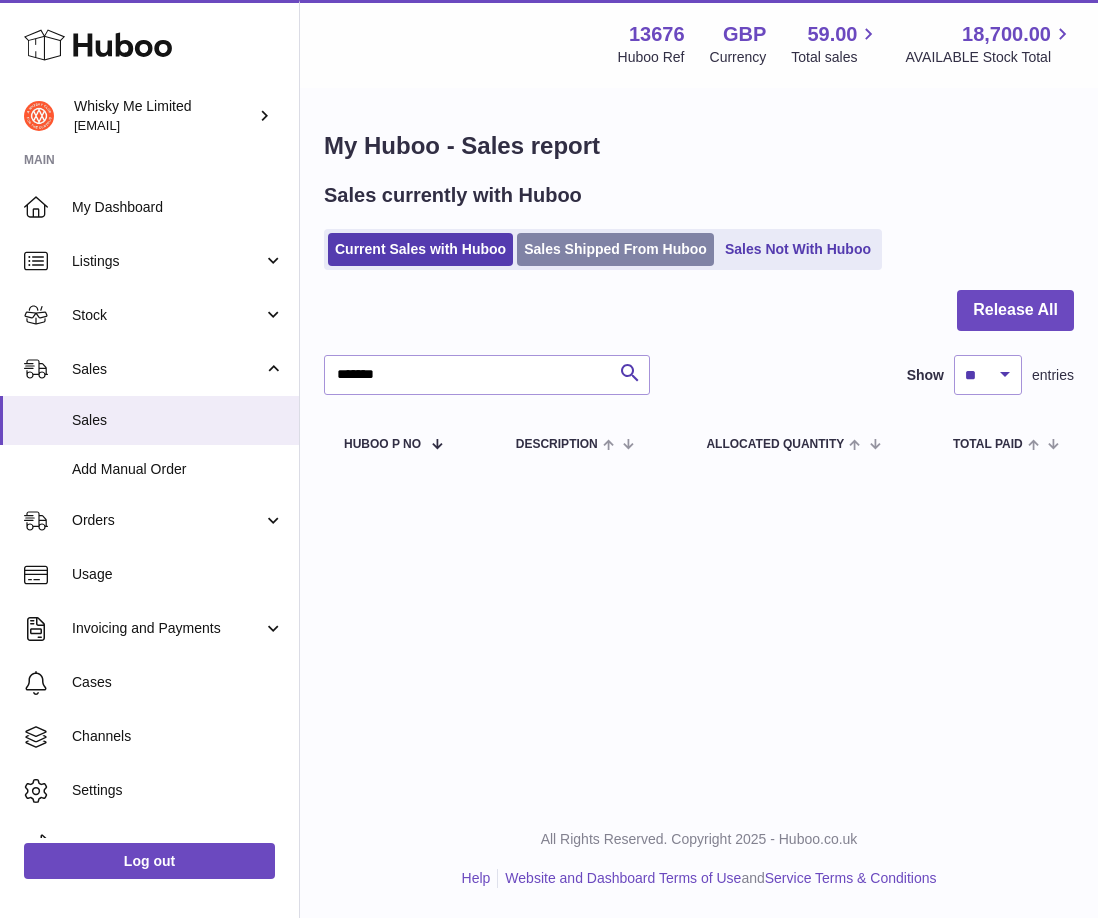 click on "Sales Shipped From Huboo" at bounding box center [615, 249] 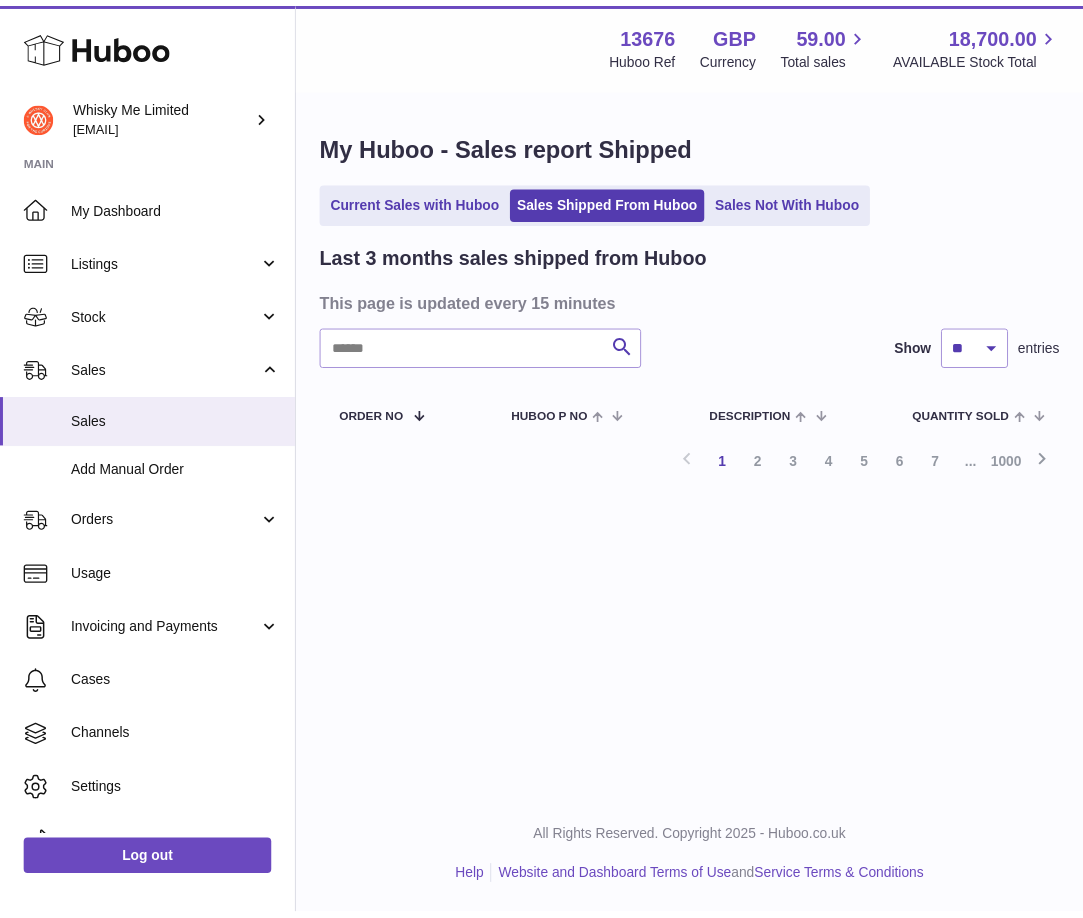 scroll, scrollTop: 0, scrollLeft: 0, axis: both 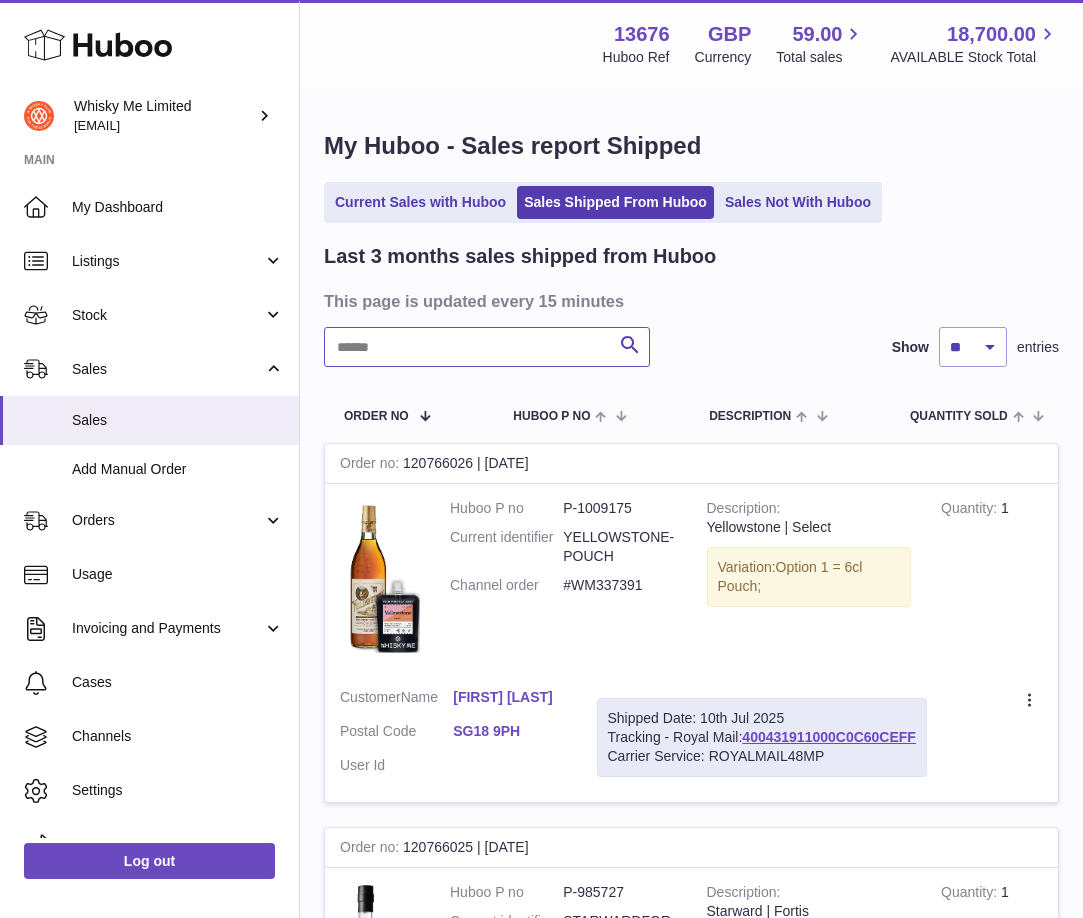 click at bounding box center [487, 347] 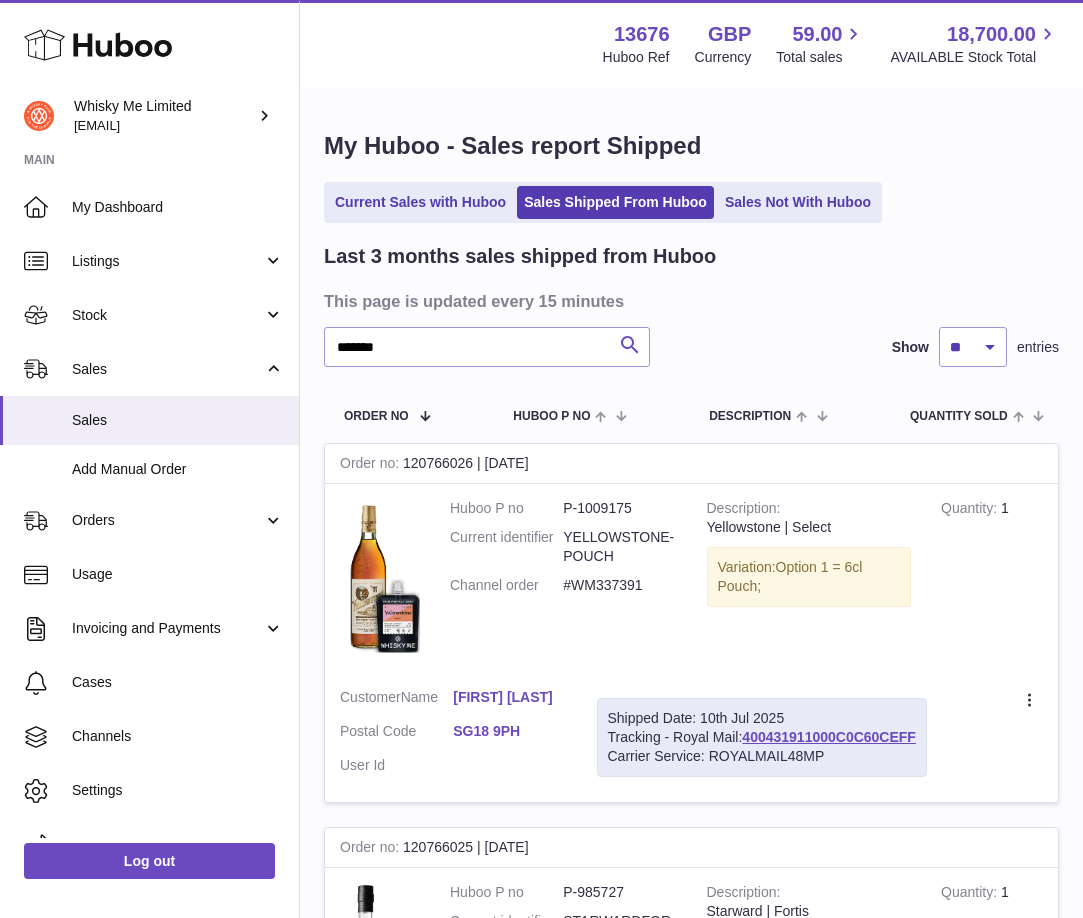 click at bounding box center (630, 345) 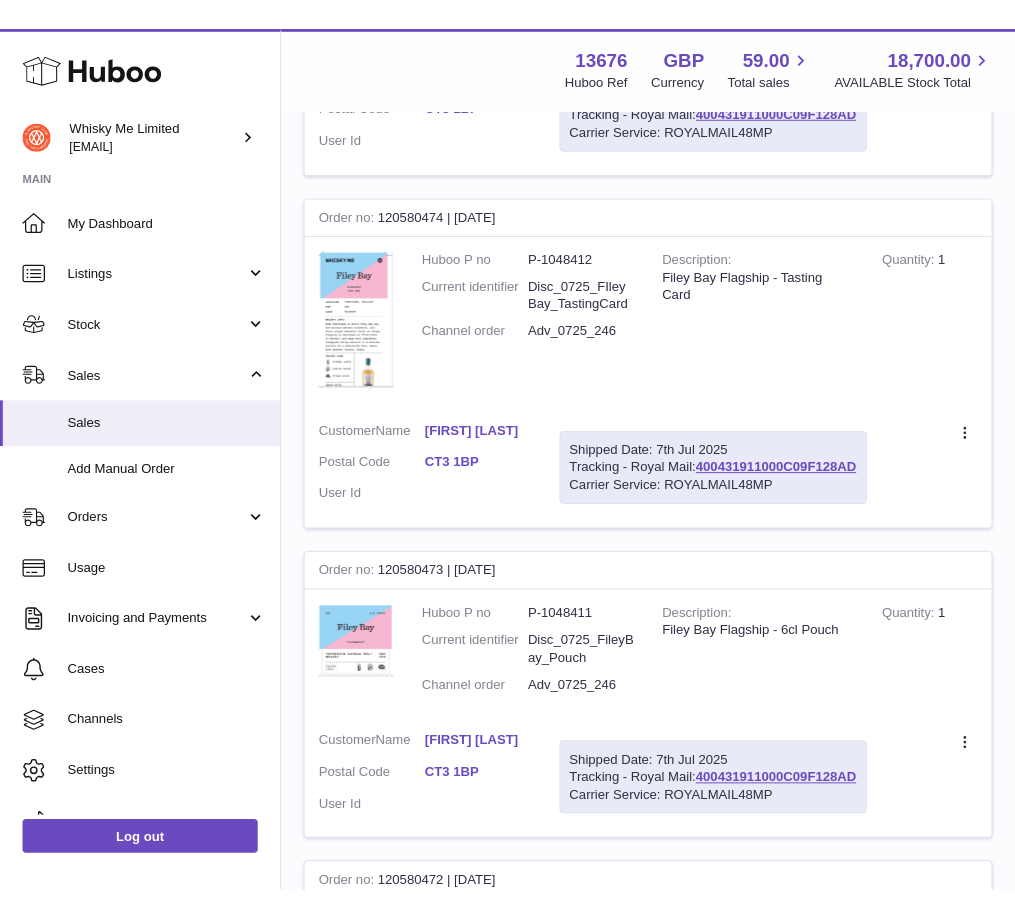 scroll, scrollTop: 400, scrollLeft: 0, axis: vertical 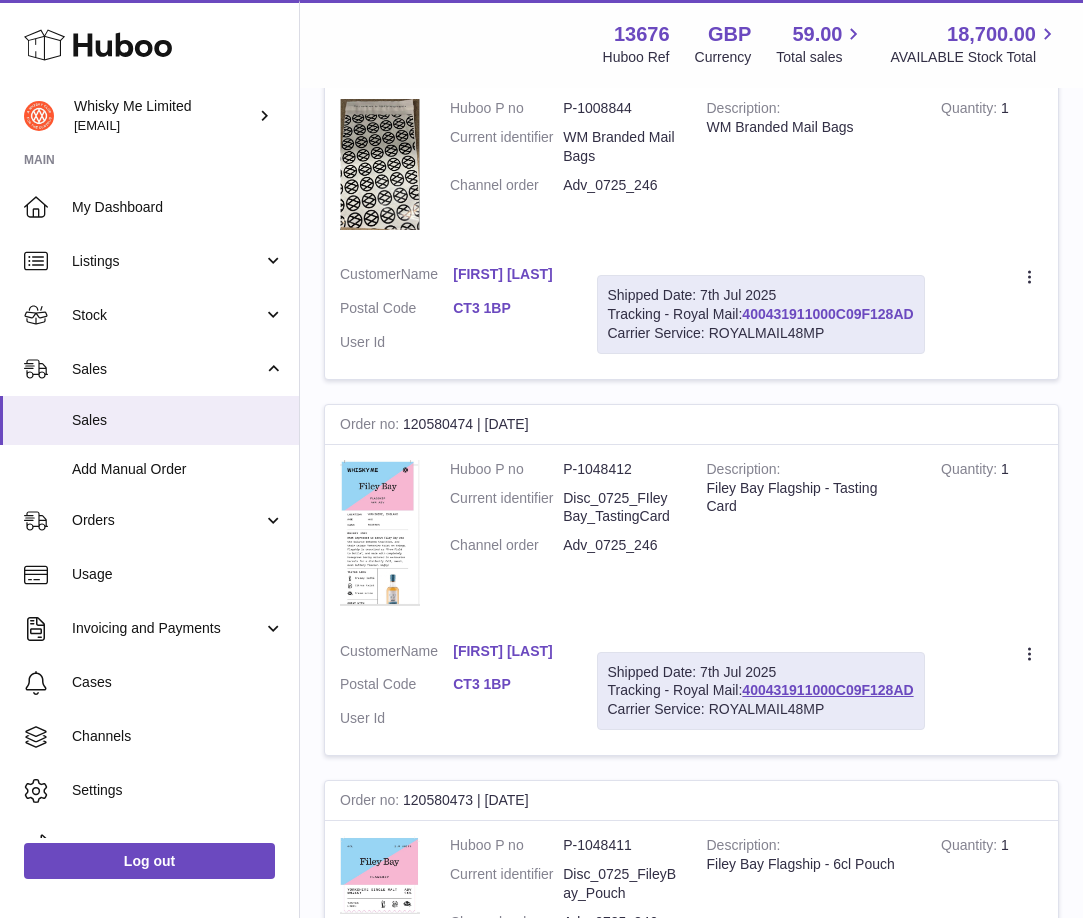 click on "400431911000C09F128AD" at bounding box center (827, 314) 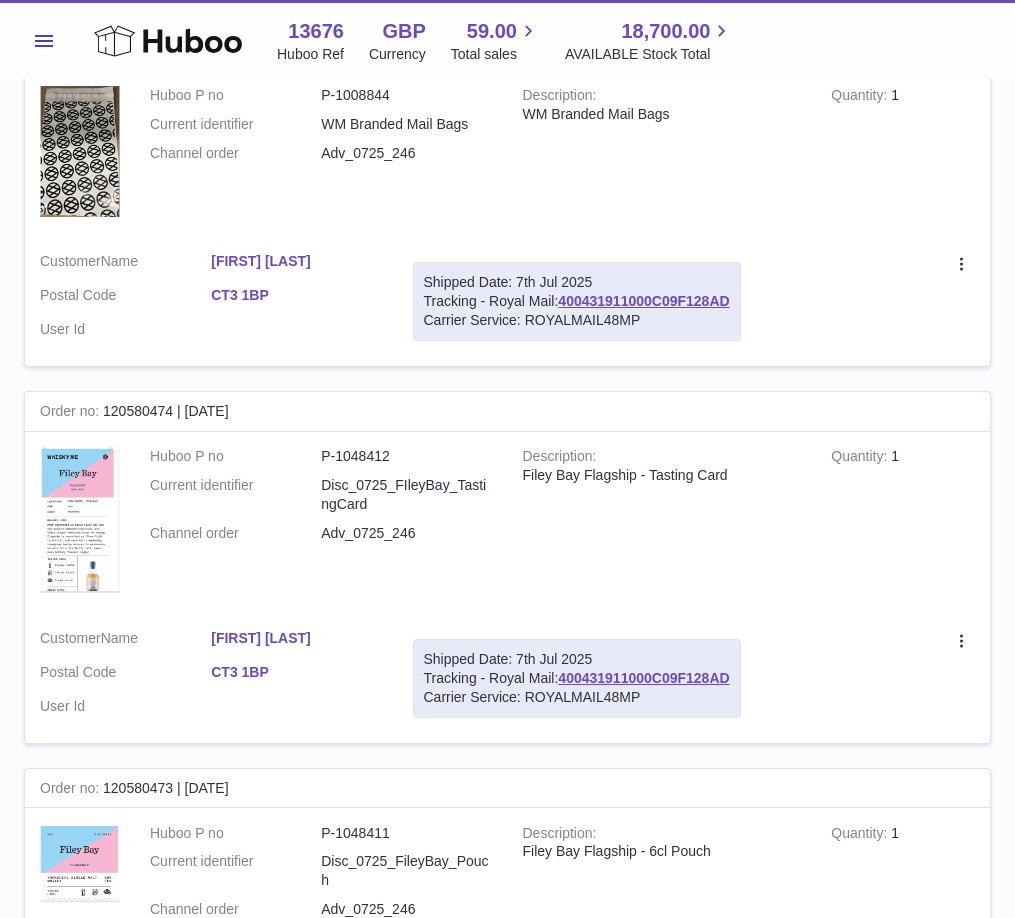 scroll, scrollTop: 0, scrollLeft: 0, axis: both 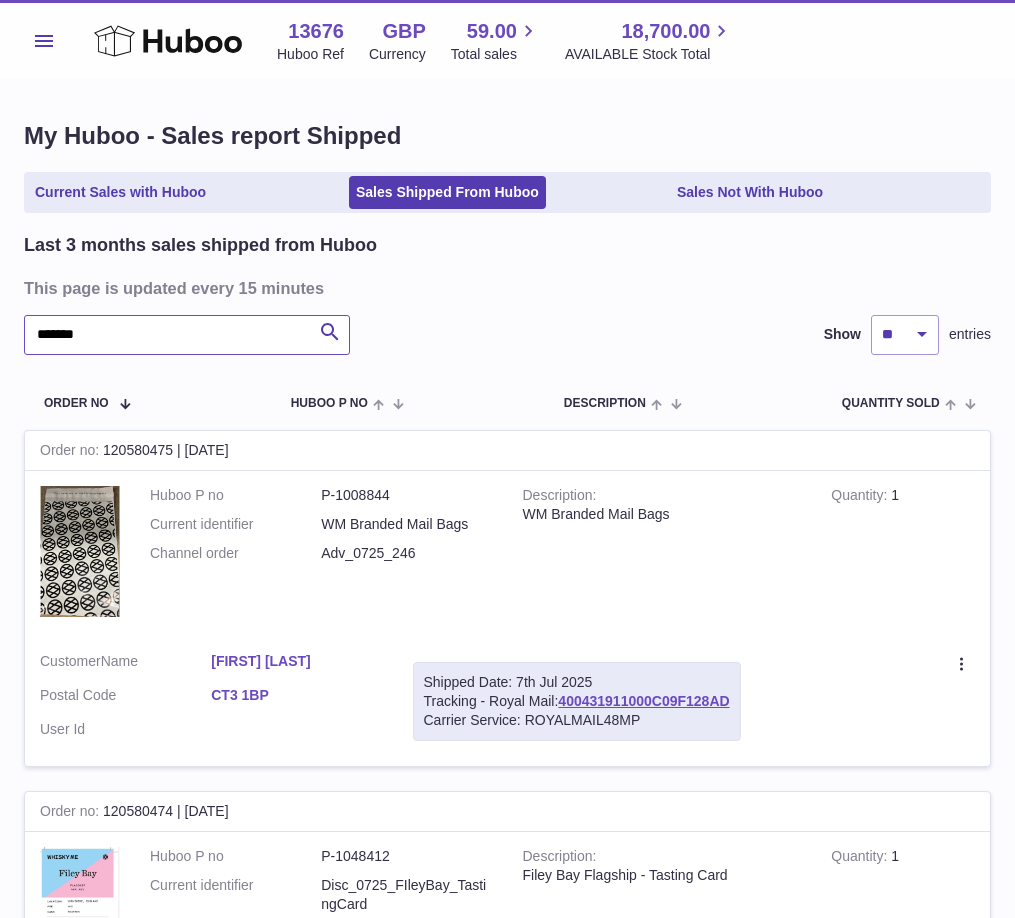 drag, startPoint x: 412, startPoint y: 338, endPoint x: 276, endPoint y: 343, distance: 136.09187 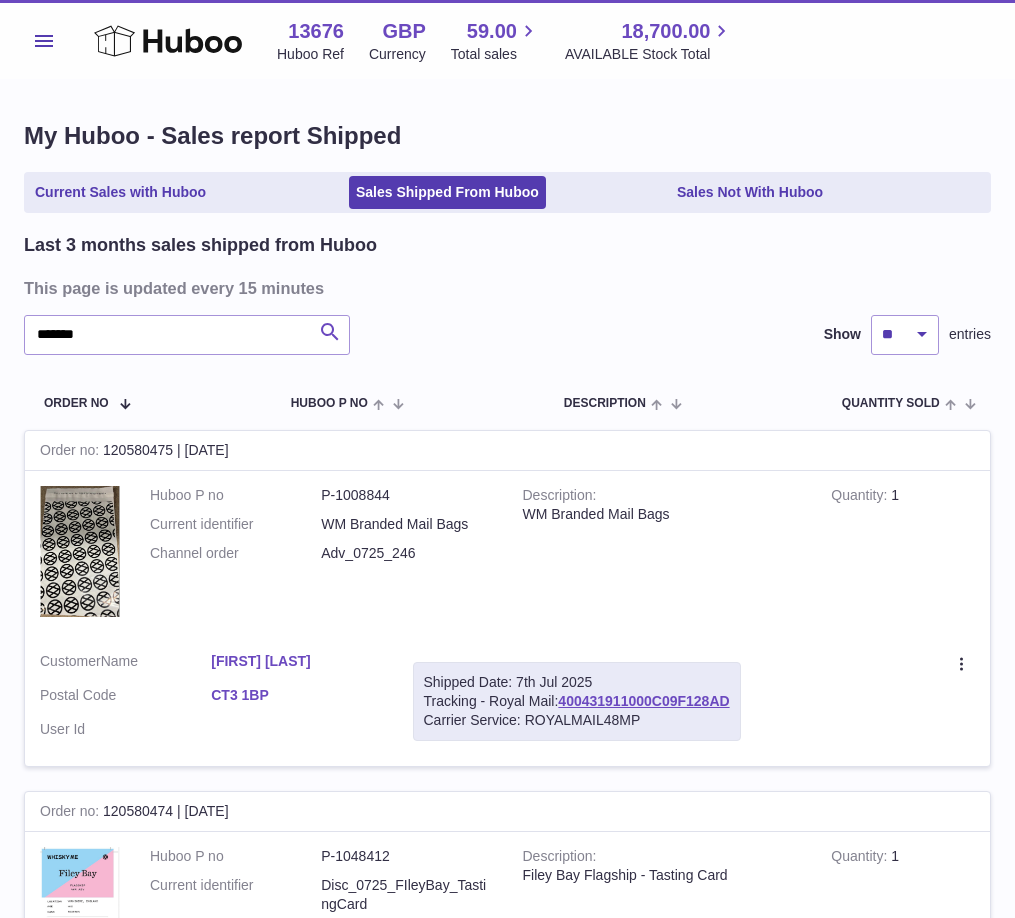 click on "This page is updated every 15 minutes   *******     Search
Show
** ** **
entries
Order No       Huboo P no       Description       Quantity Sold
Customer
Tracking
Order no
120580475 | [DATE]
Huboo P no   P-1008844   Current identifier   WM Branded Mail Bags
Channel order
Adv_0725_246     Description       Quantity   Customer" at bounding box center (507, 2097) 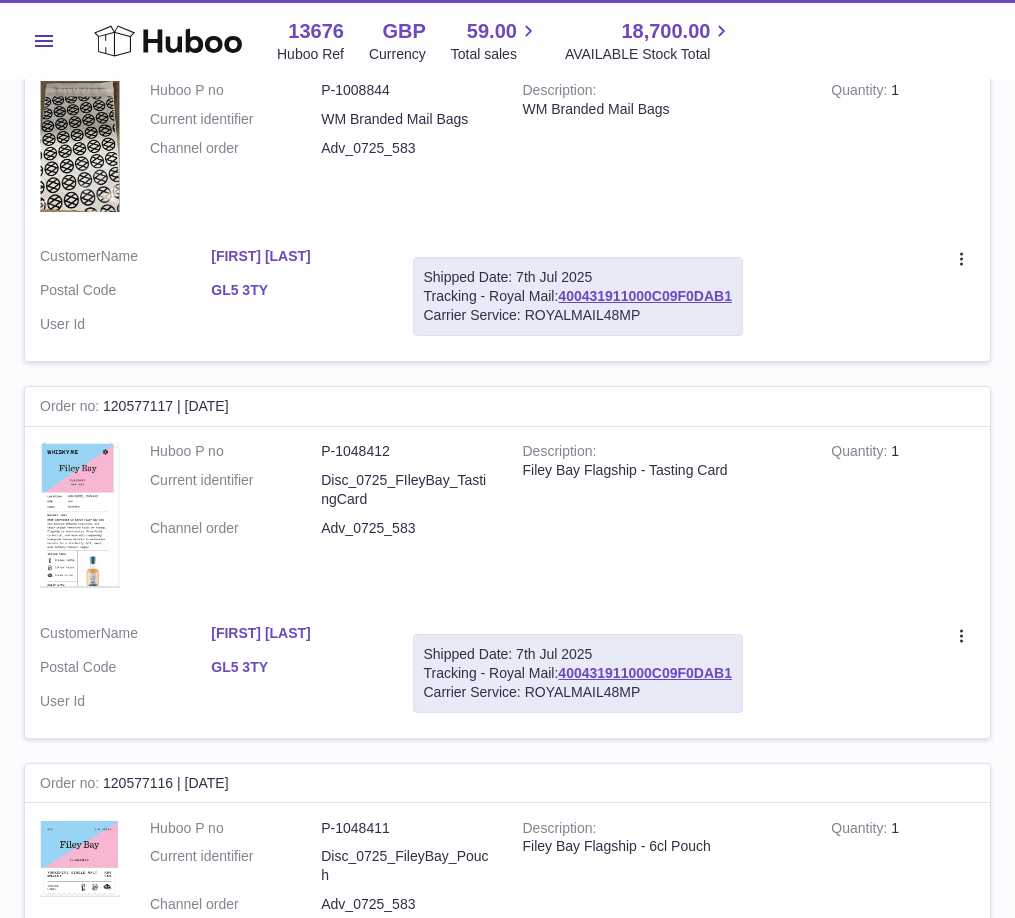 scroll, scrollTop: 0, scrollLeft: 0, axis: both 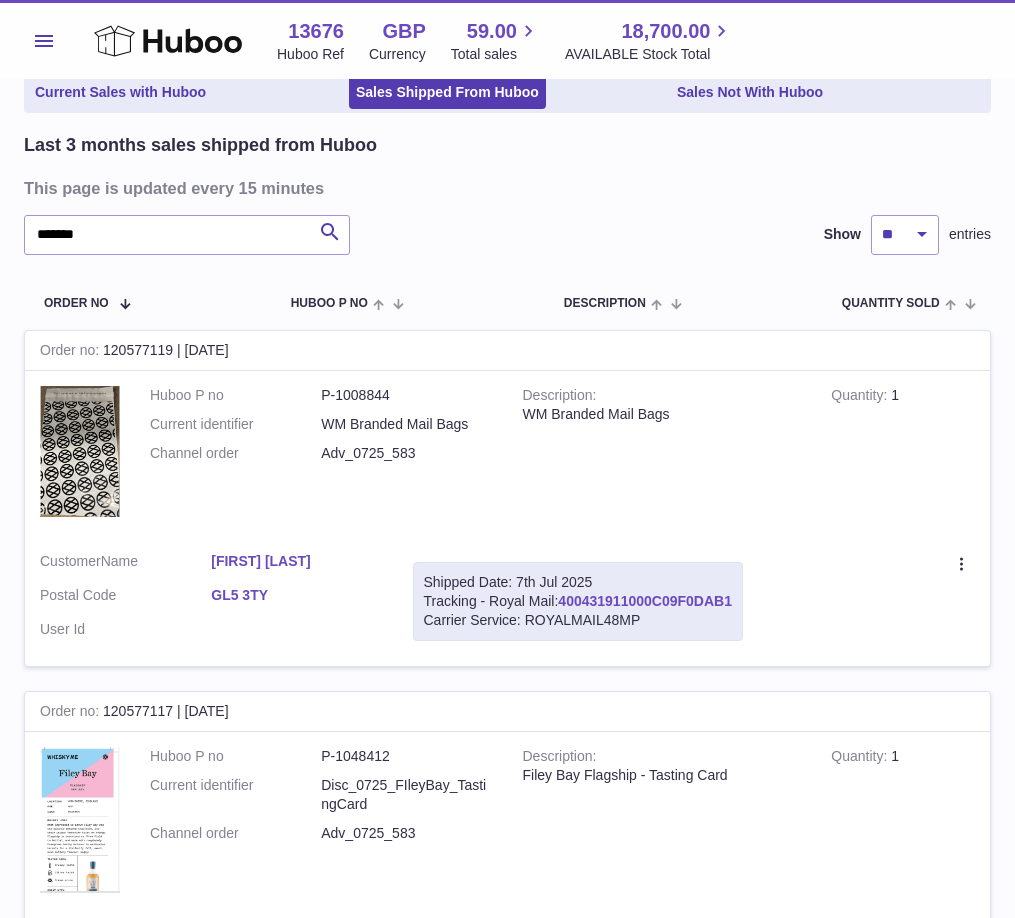 drag, startPoint x: 891, startPoint y: 615, endPoint x: 713, endPoint y: 608, distance: 178.13759 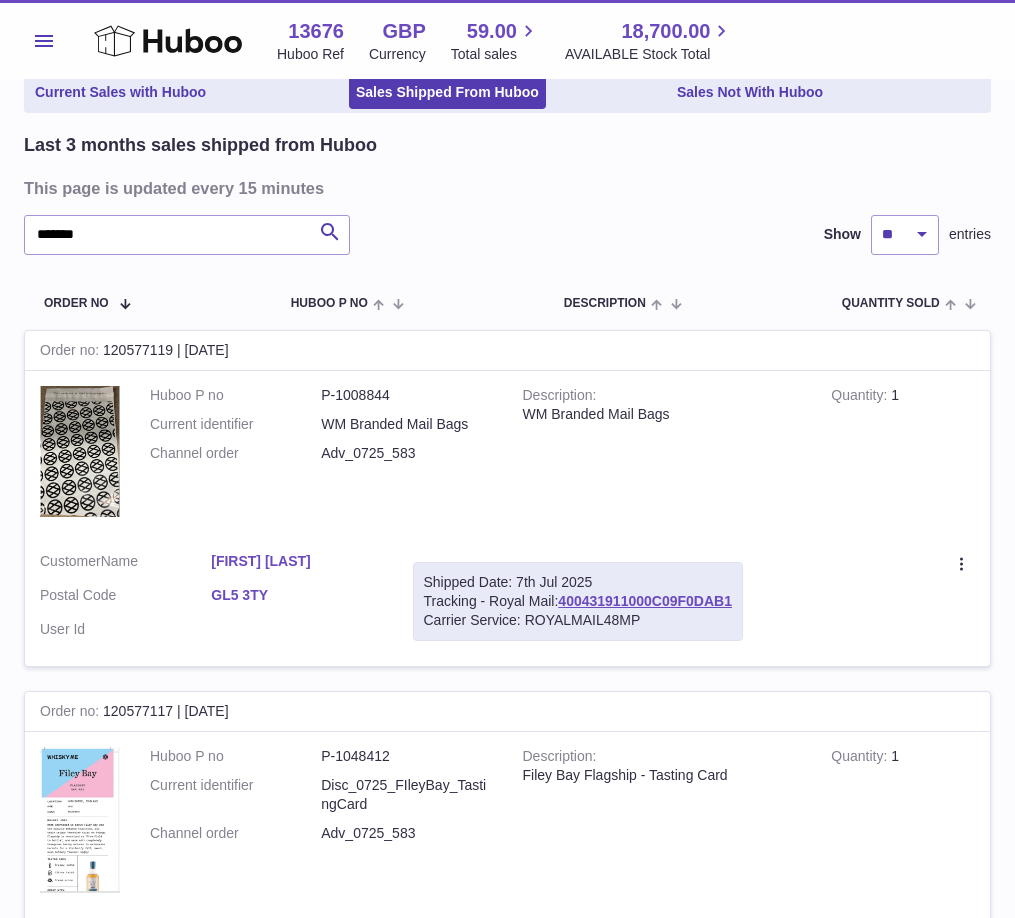 copy on "400431911000C09F0DAB1" 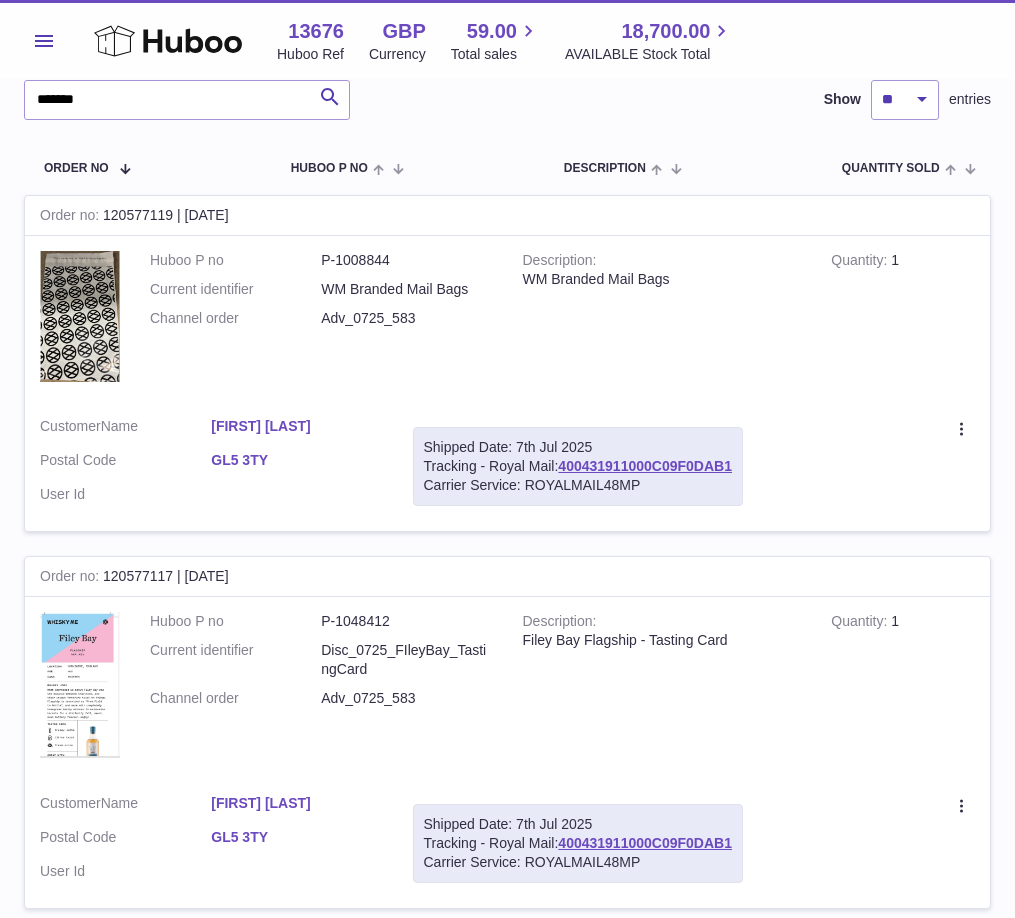 scroll, scrollTop: 200, scrollLeft: 0, axis: vertical 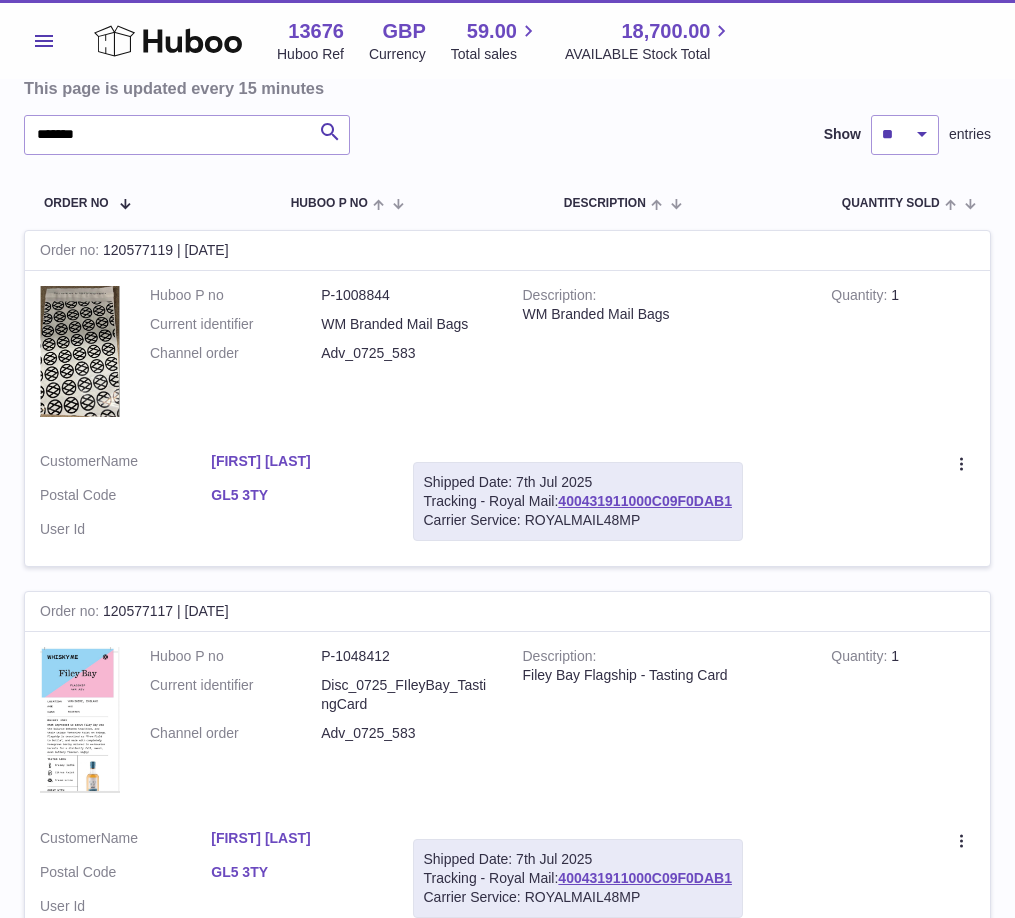 drag, startPoint x: 558, startPoint y: 384, endPoint x: 629, endPoint y: 381, distance: 71.063354 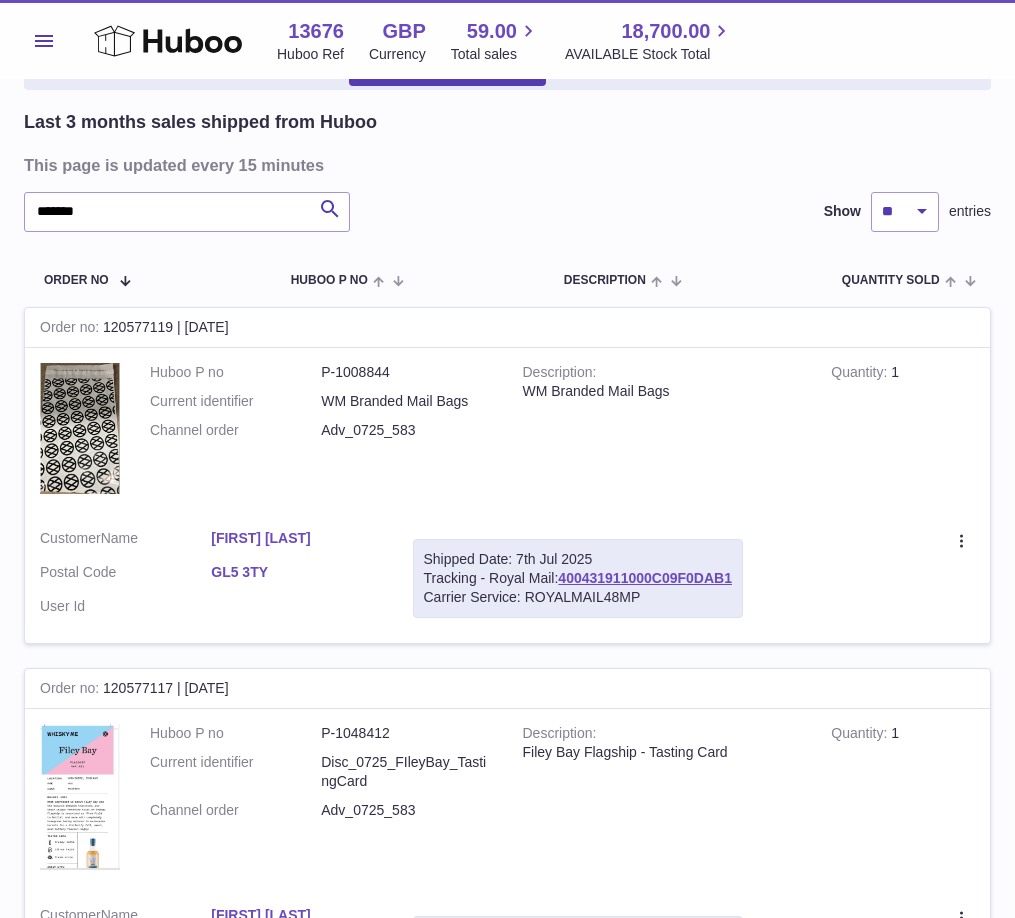 scroll, scrollTop: 0, scrollLeft: 0, axis: both 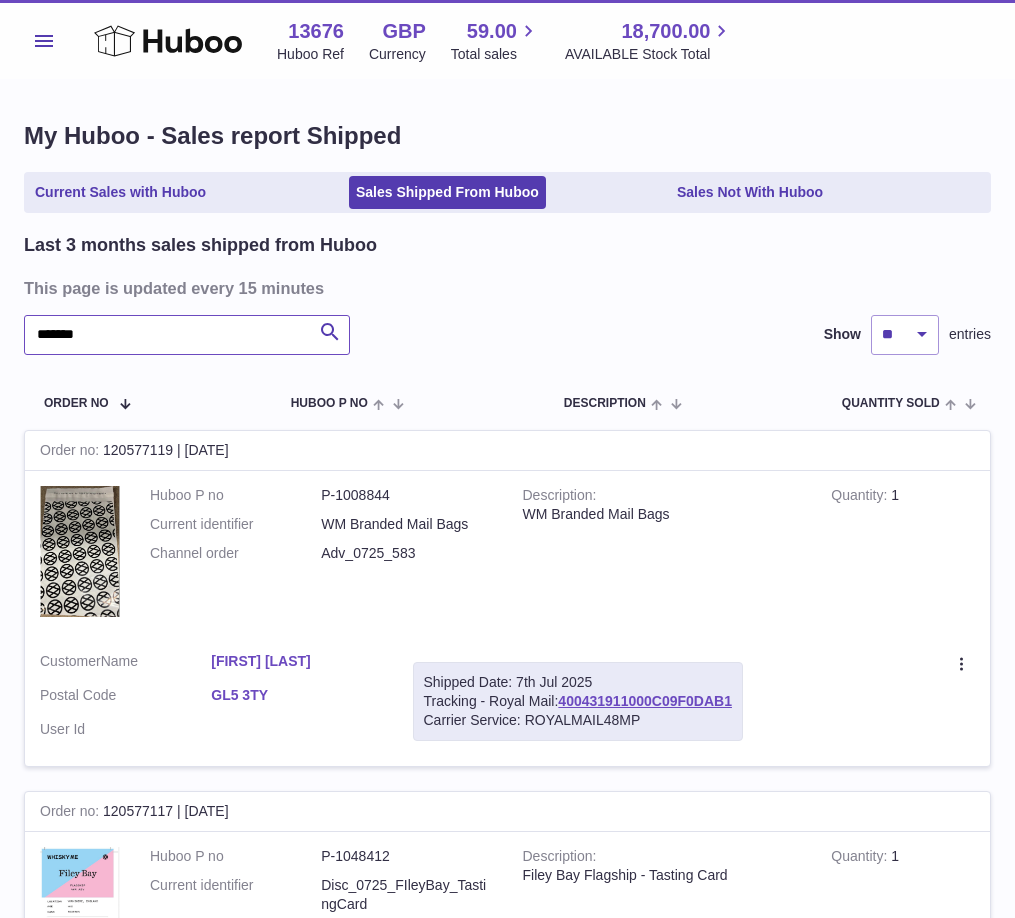 drag, startPoint x: 408, startPoint y: 342, endPoint x: 215, endPoint y: 339, distance: 193.02332 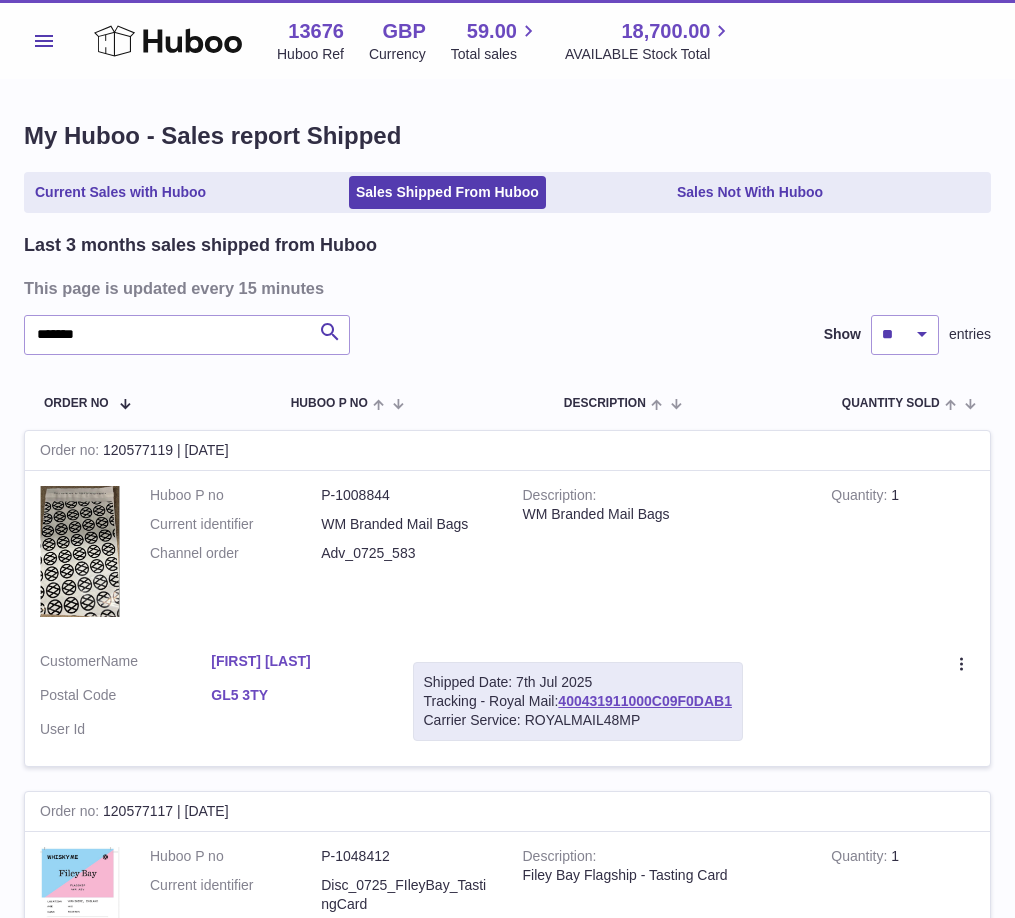 click at bounding box center (0, 459) 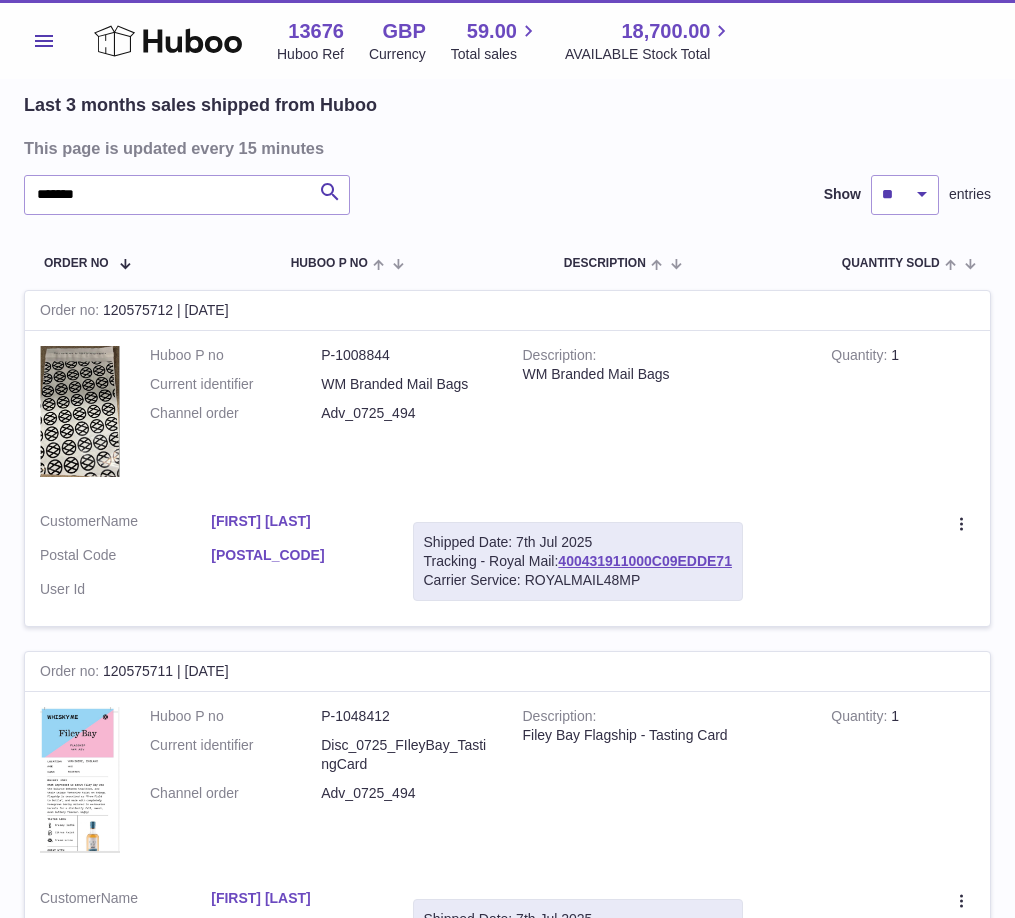 scroll, scrollTop: 0, scrollLeft: 0, axis: both 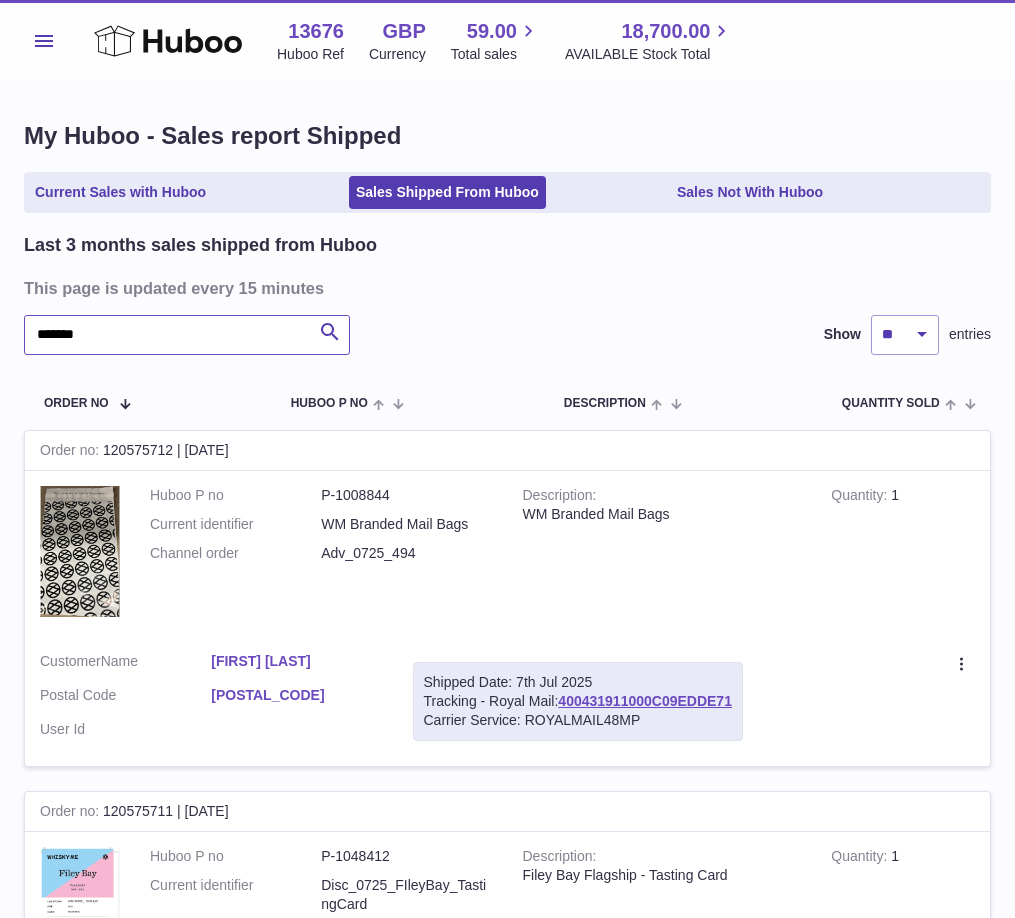 drag, startPoint x: 406, startPoint y: 348, endPoint x: 320, endPoint y: 329, distance: 88.07383 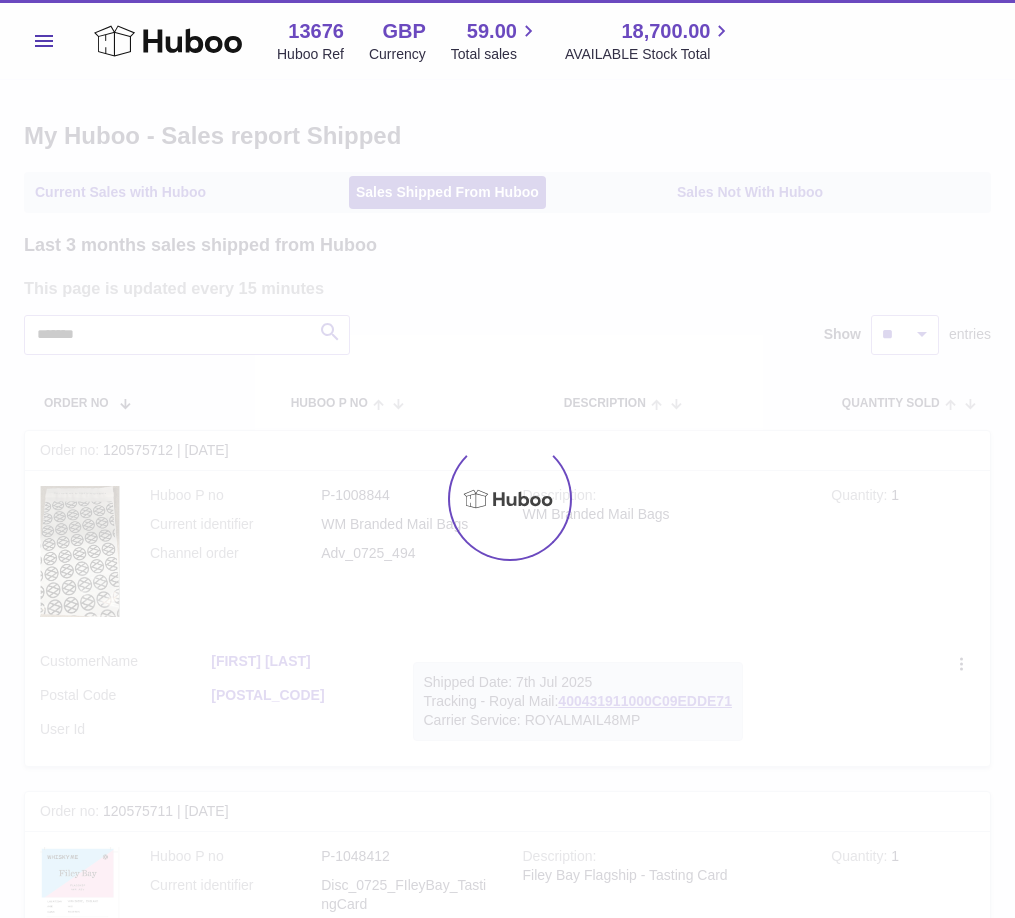 click at bounding box center [507, 499] 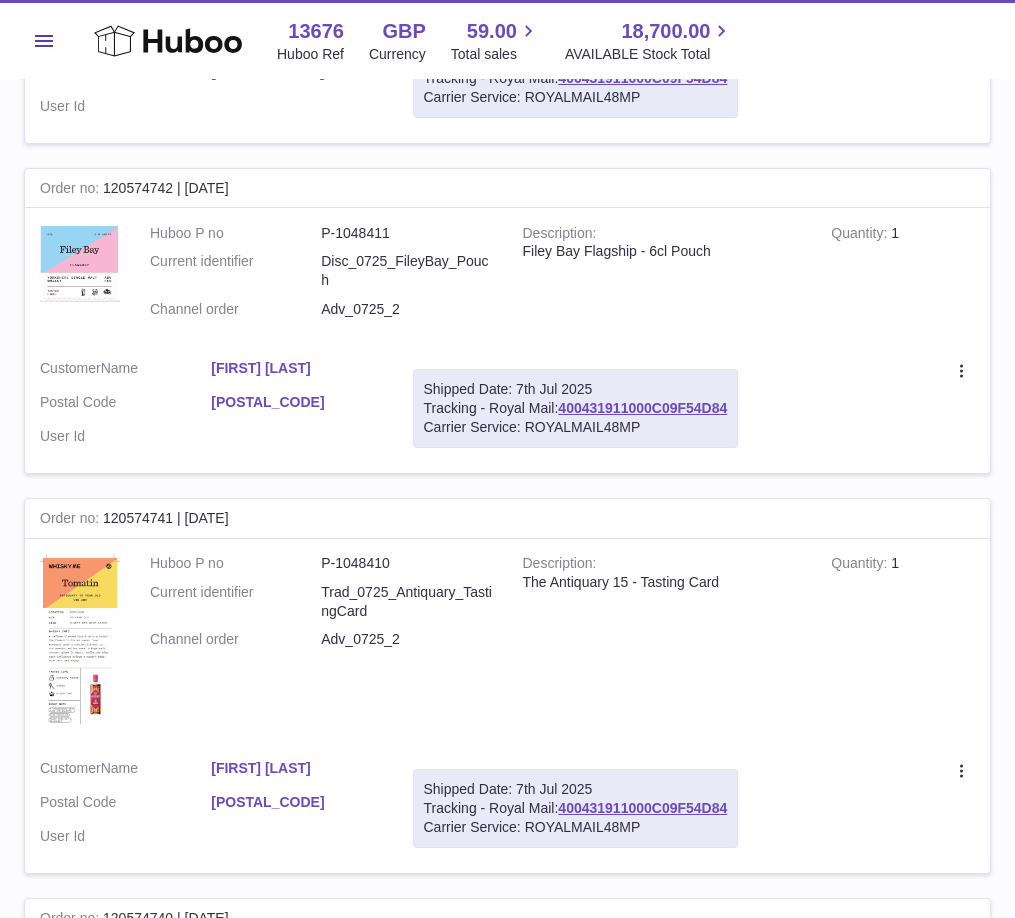 scroll, scrollTop: 1300, scrollLeft: 0, axis: vertical 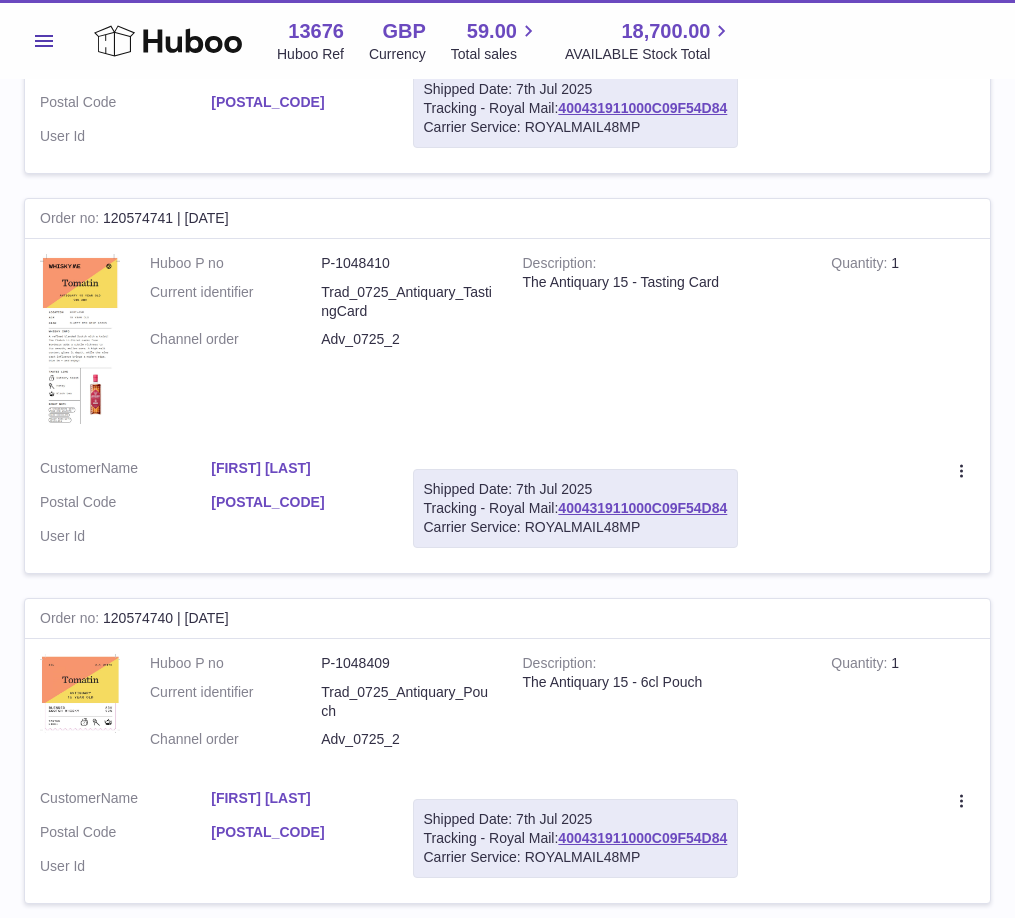 click on "Shipped Date: [DATE]
Tracking - Royal Mail:
400431911000C09F54D84
Carrier Service: ROYALMAIL48MP" at bounding box center [576, 508] 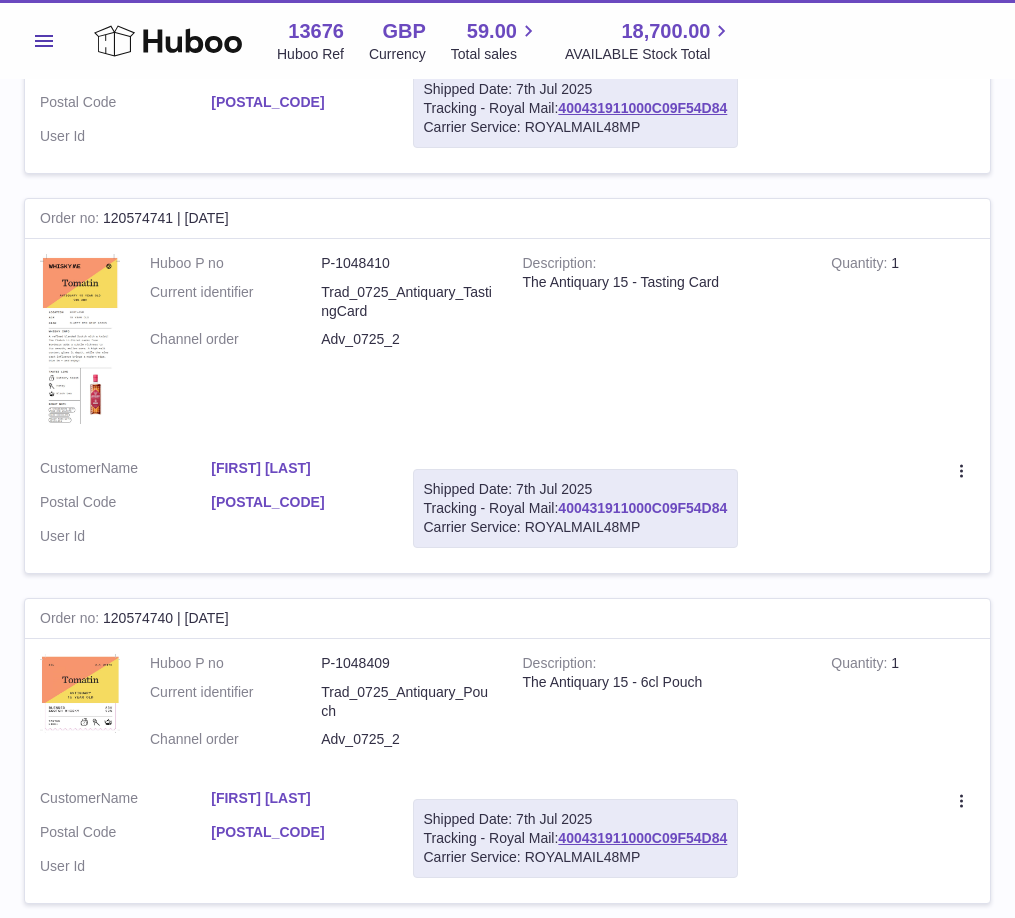 click on "400431911000C09F54D84" at bounding box center [642, 508] 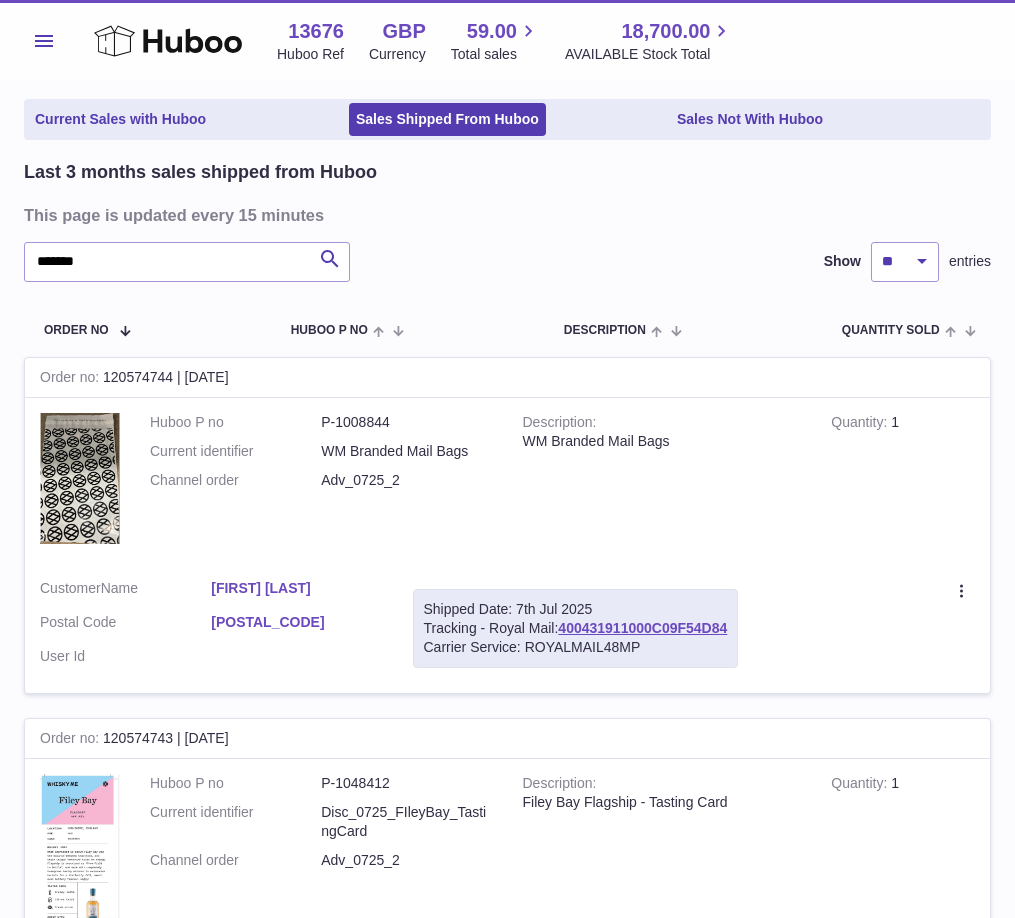 scroll, scrollTop: 0, scrollLeft: 0, axis: both 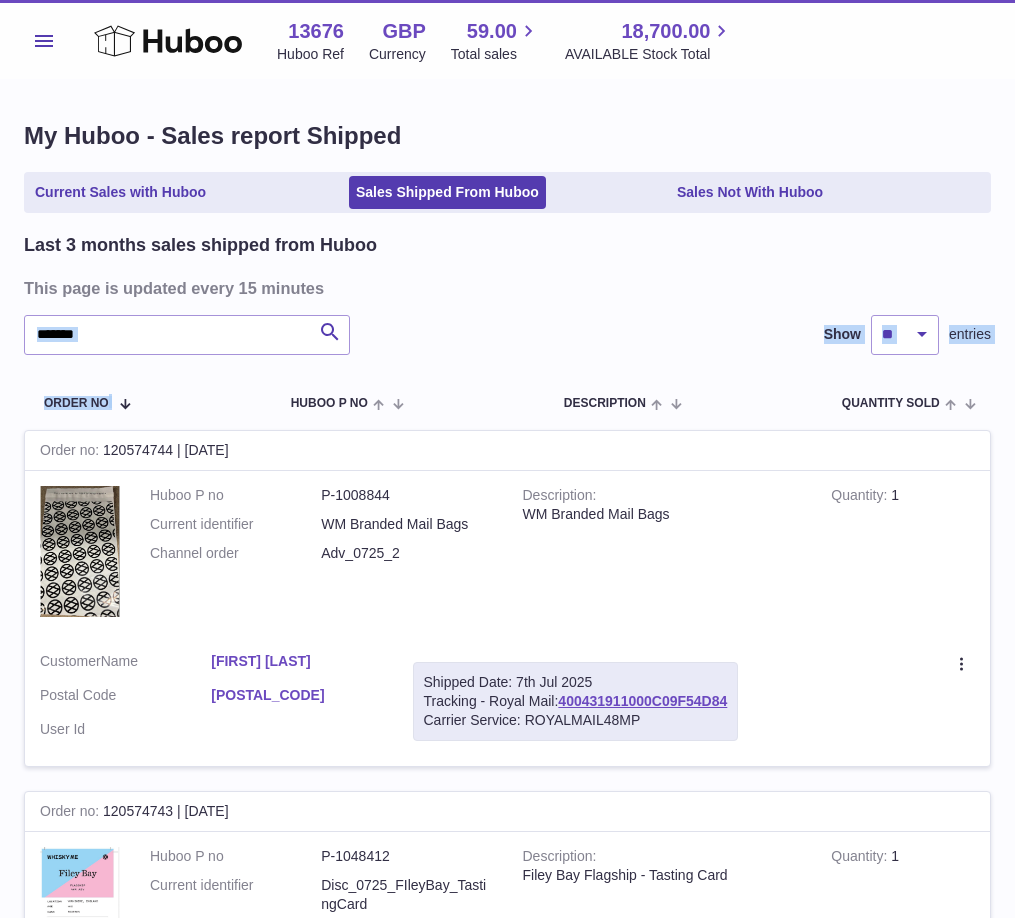 drag, startPoint x: 366, startPoint y: 373, endPoint x: 350, endPoint y: 361, distance: 20 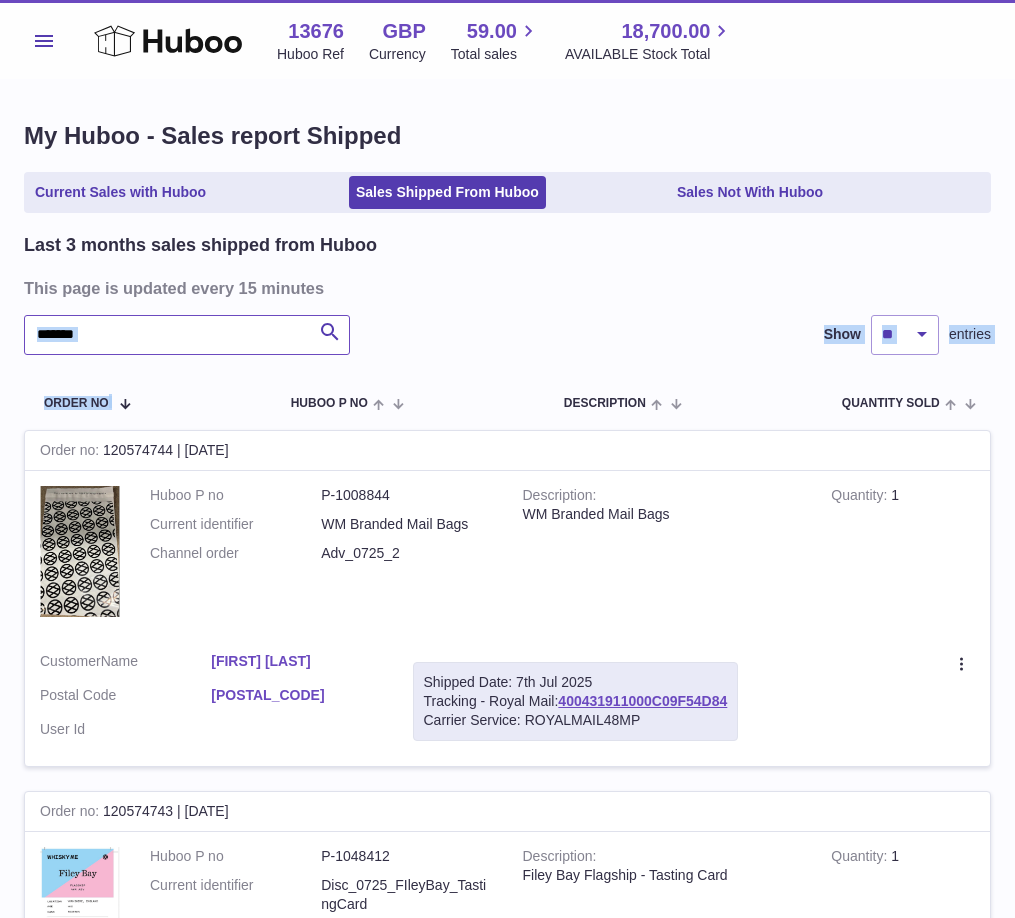click on "*******" at bounding box center [187, 335] 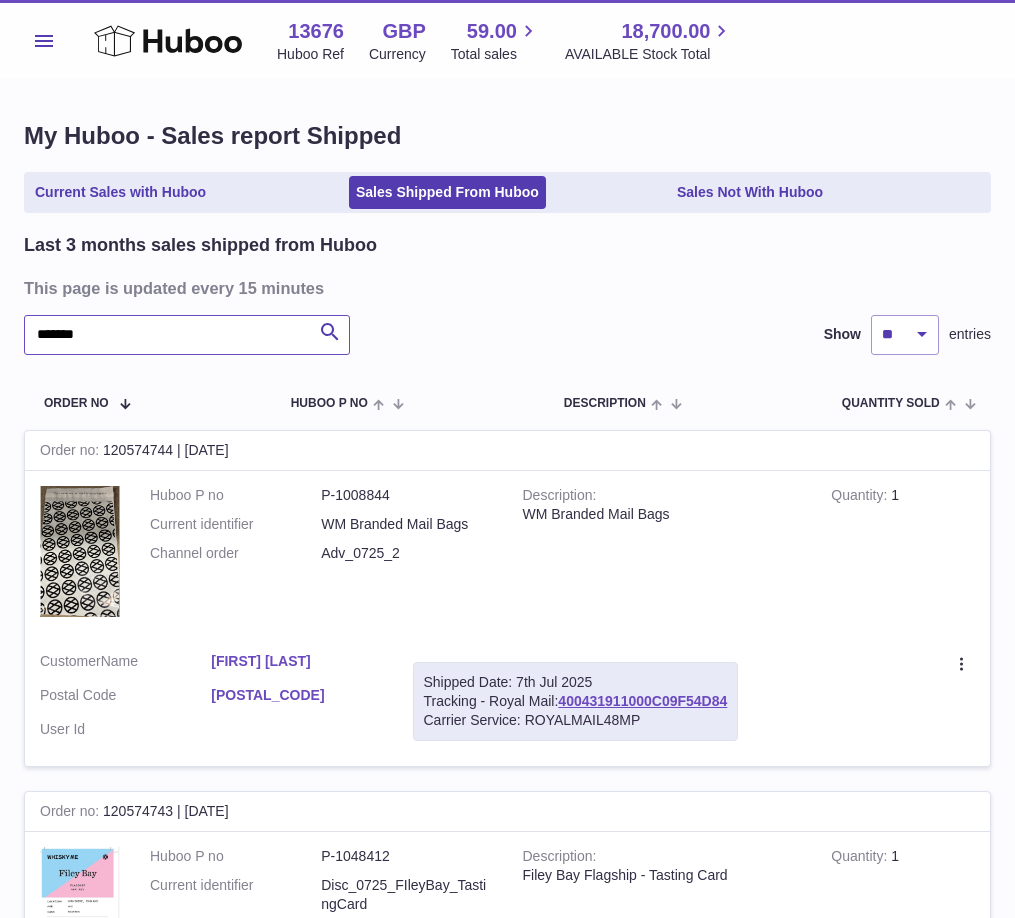 drag, startPoint x: 441, startPoint y: 343, endPoint x: 297, endPoint y: 313, distance: 147.09181 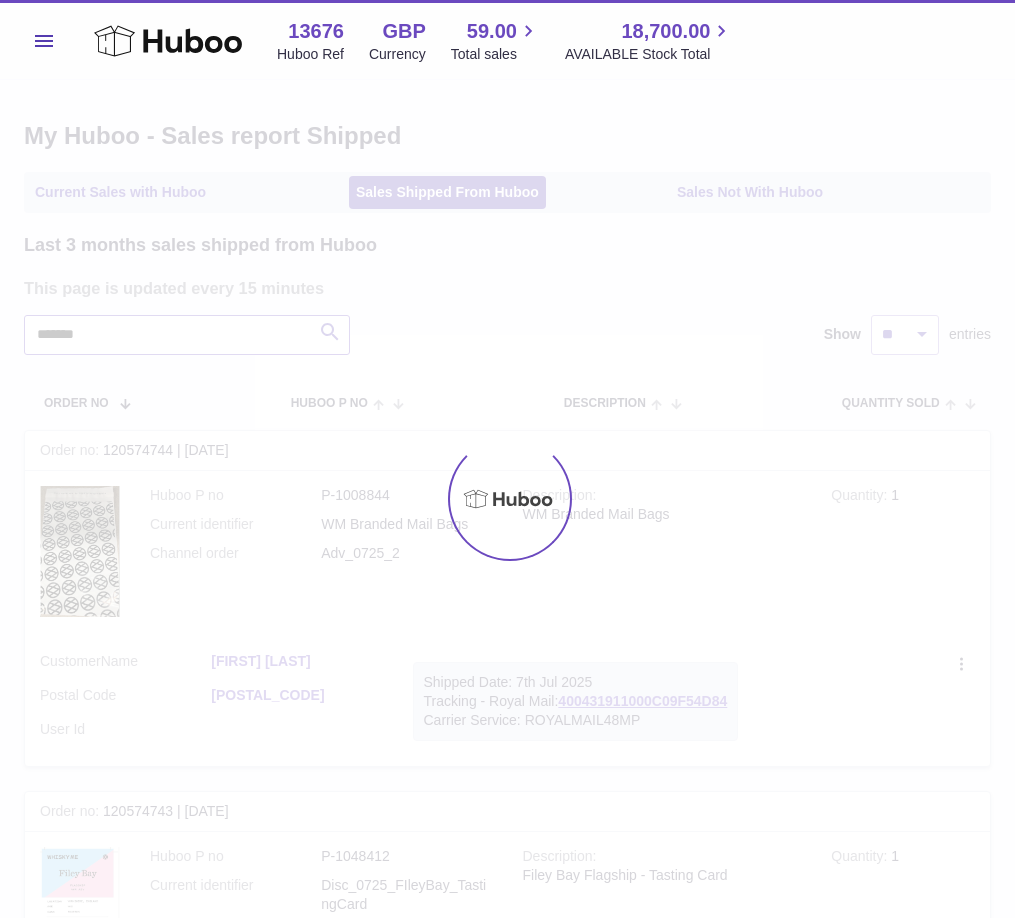 type on "*******" 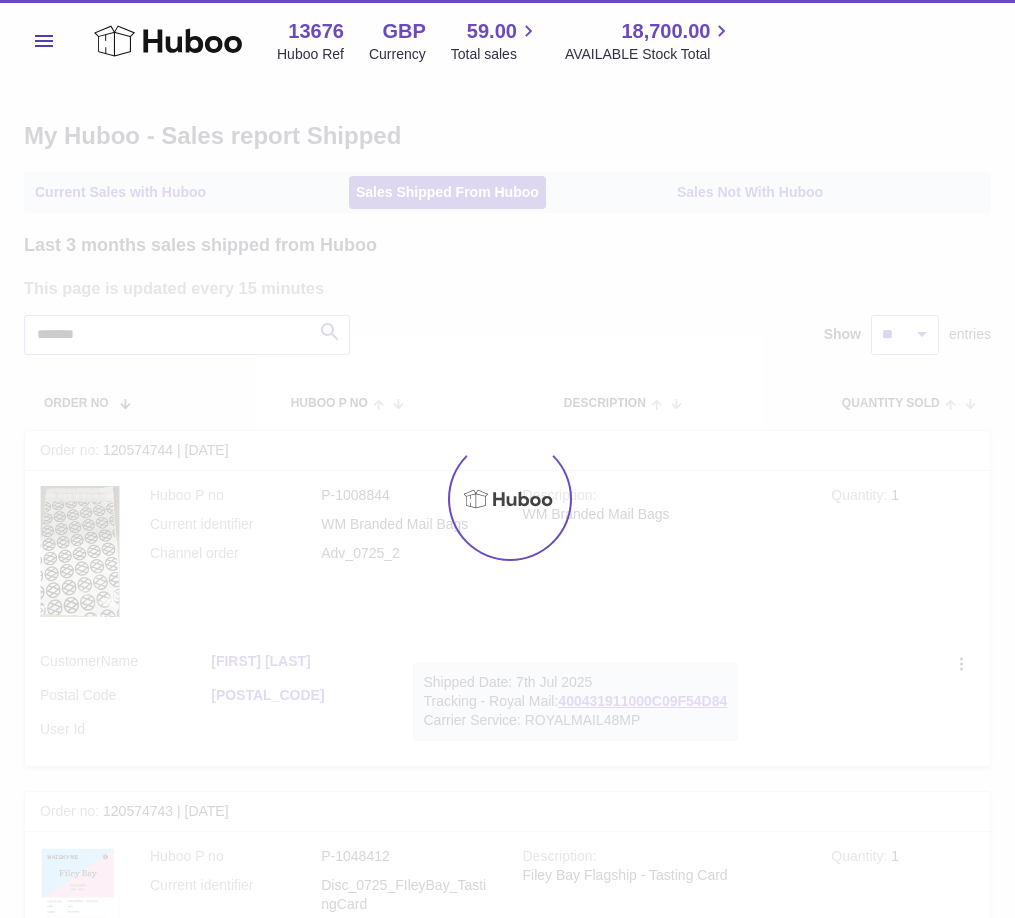 click at bounding box center [507, 499] 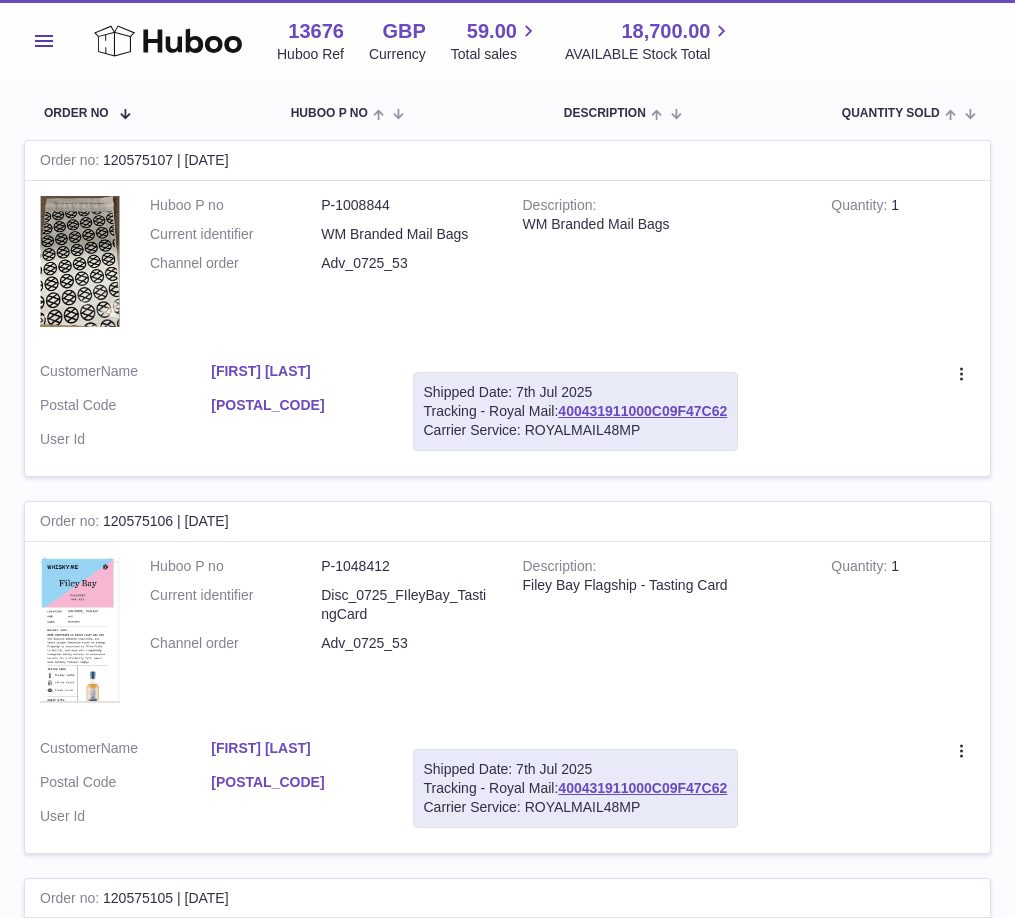 scroll, scrollTop: 100, scrollLeft: 0, axis: vertical 